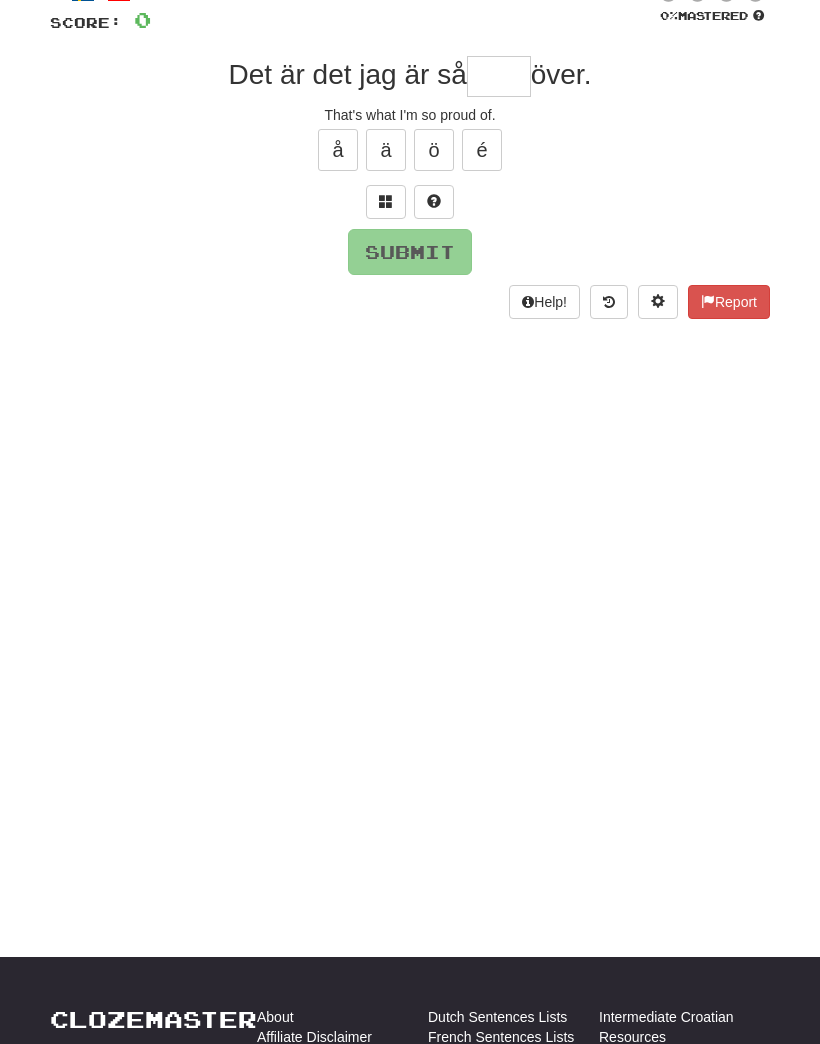 click at bounding box center [499, 76] 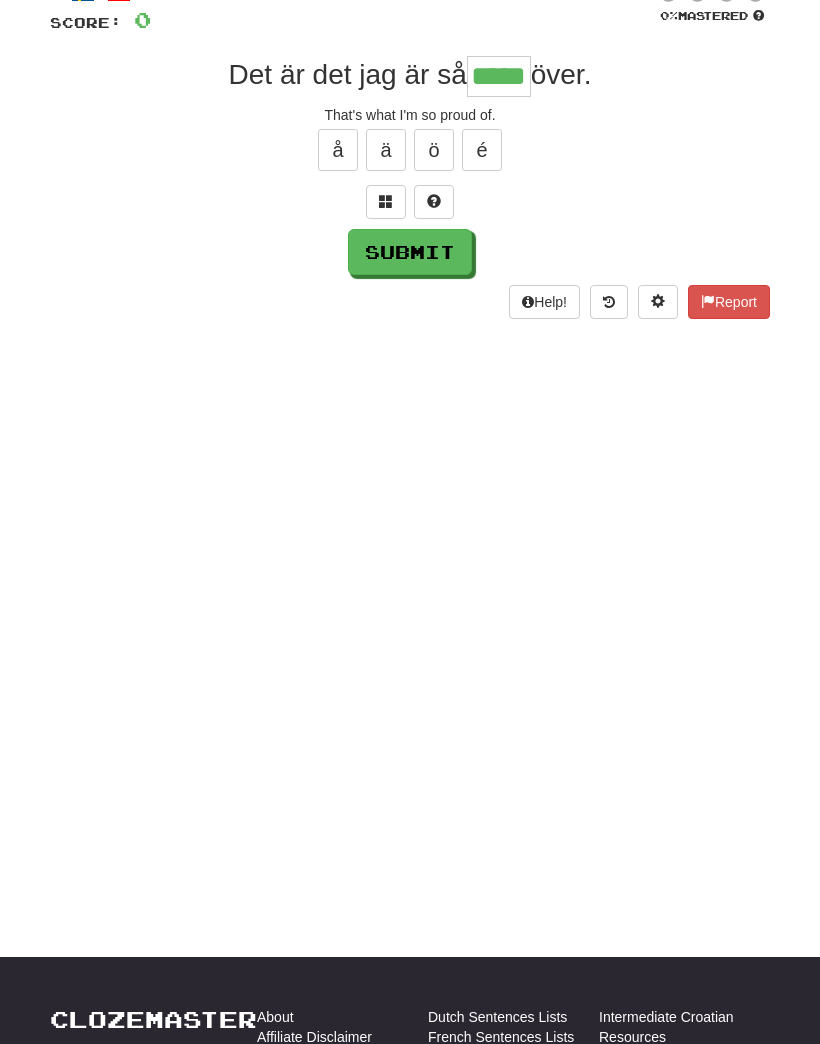 type on "*****" 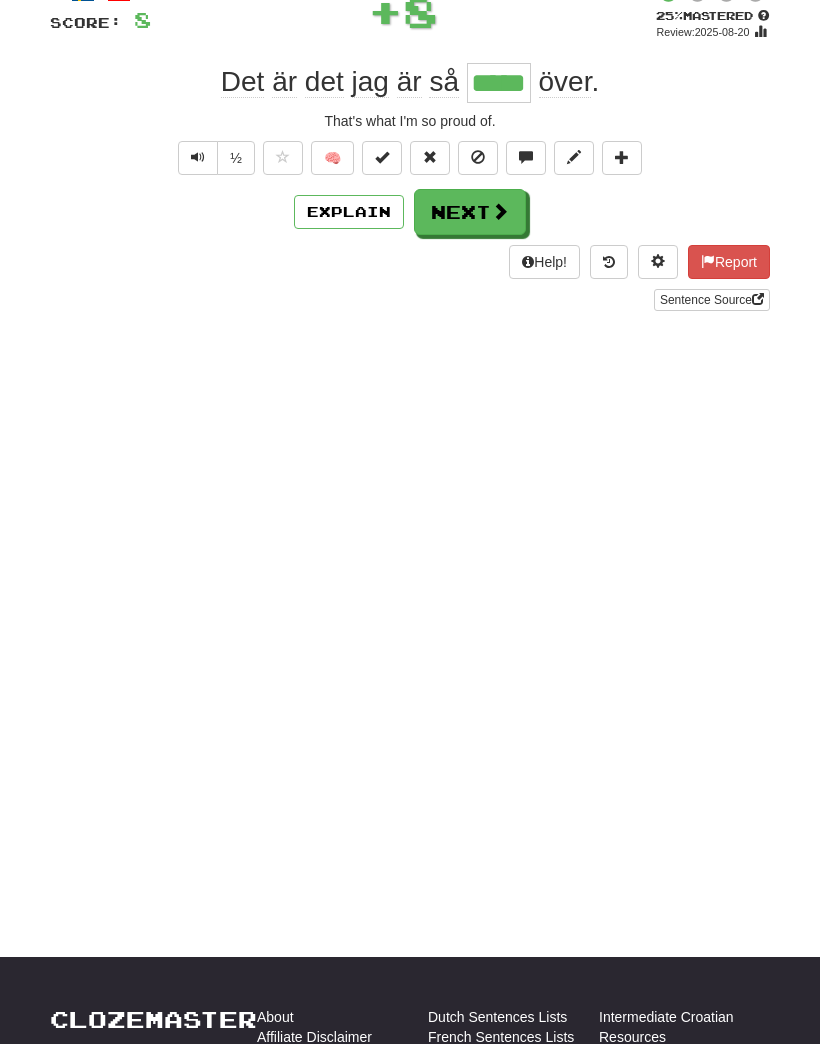 scroll, scrollTop: 137, scrollLeft: 0, axis: vertical 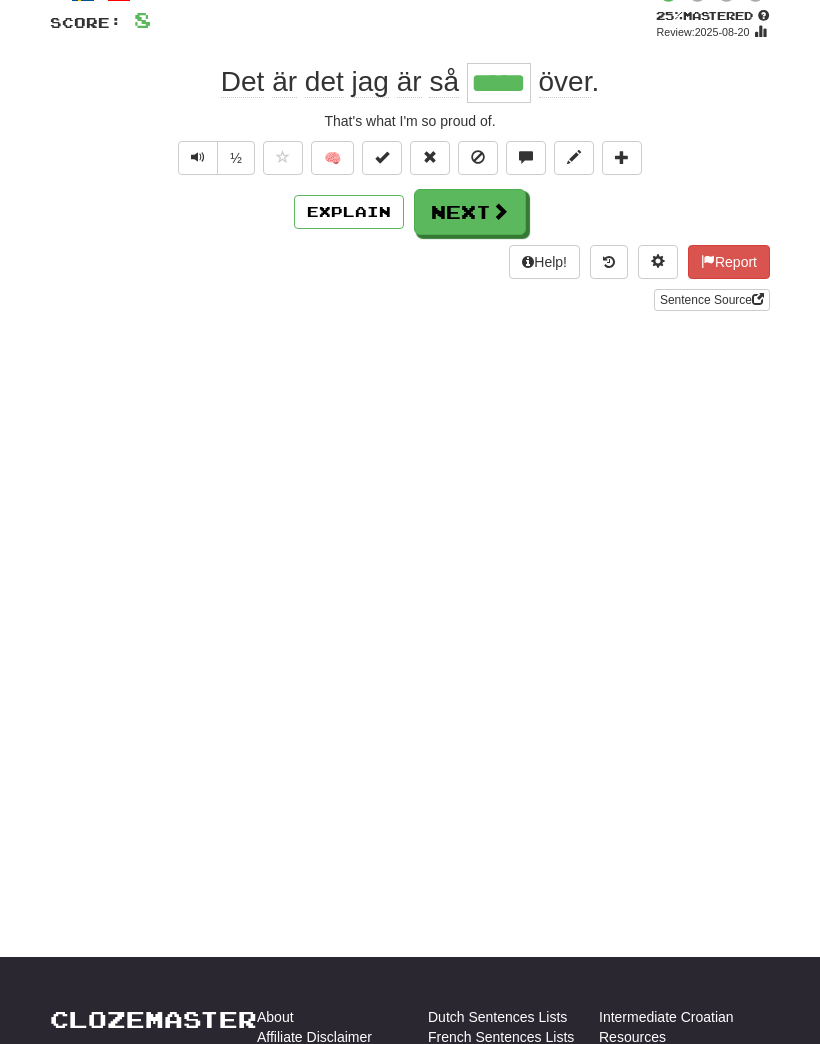 click on "Next" at bounding box center (470, 212) 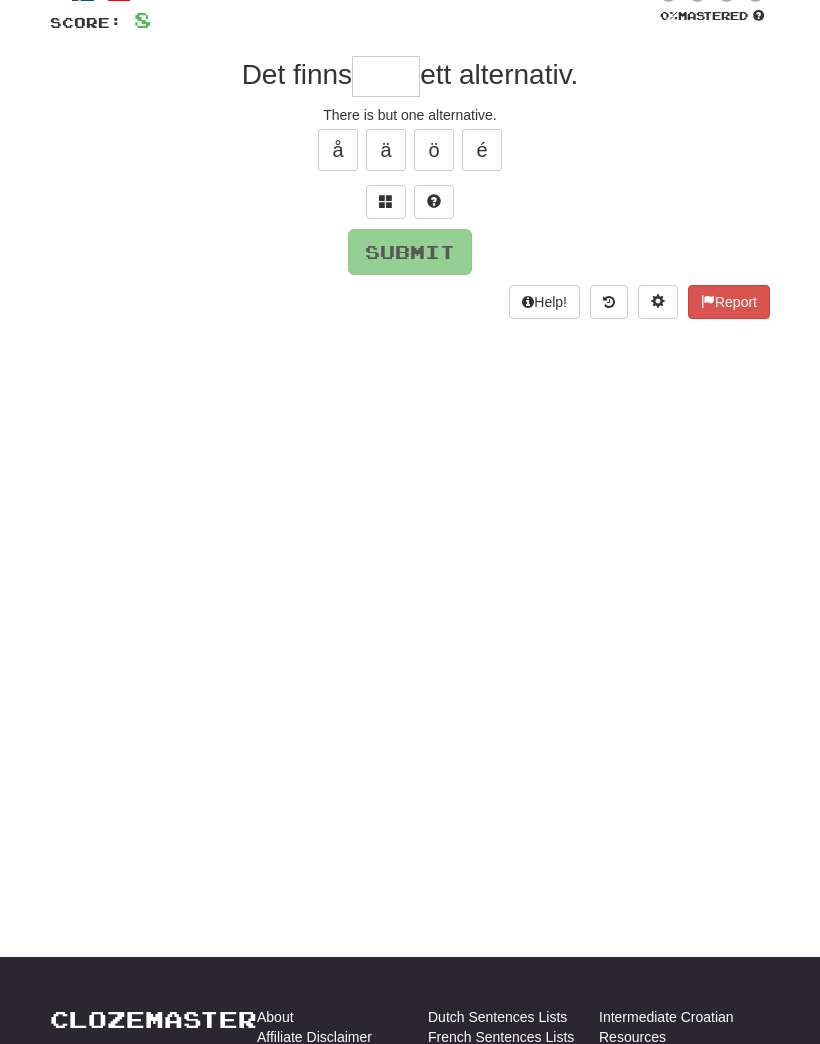 scroll, scrollTop: 136, scrollLeft: 0, axis: vertical 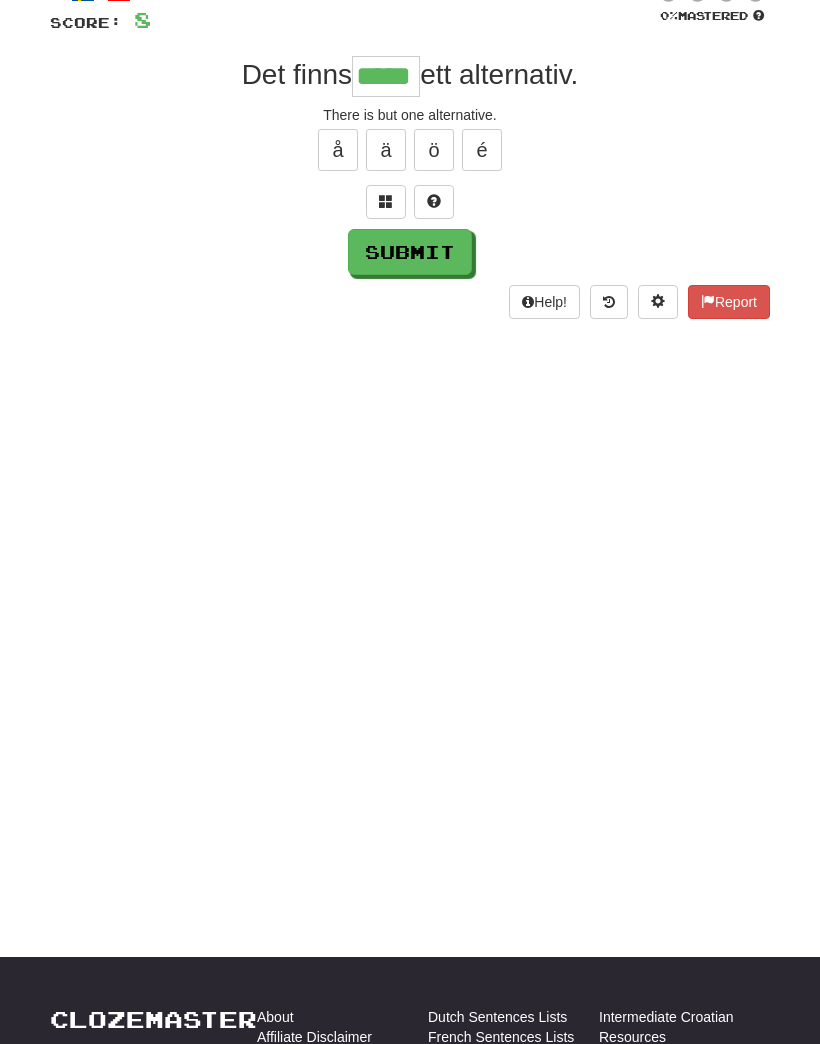 type on "*****" 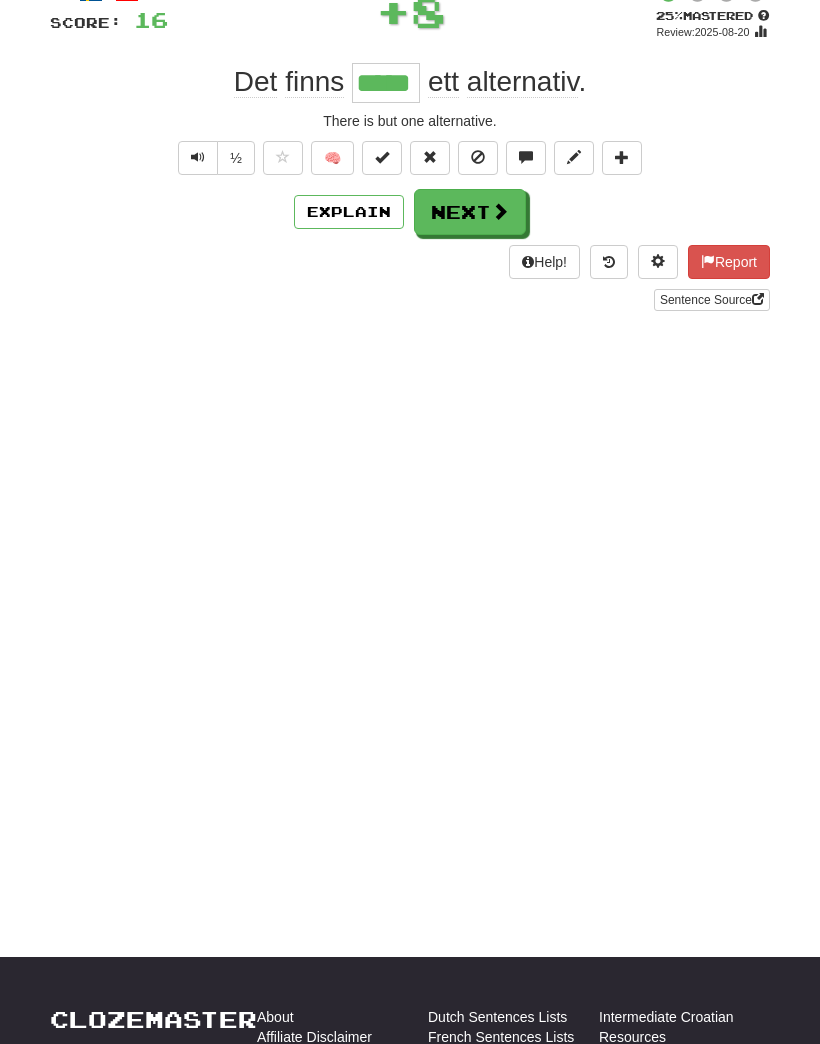 click on "Explain" at bounding box center [349, 212] 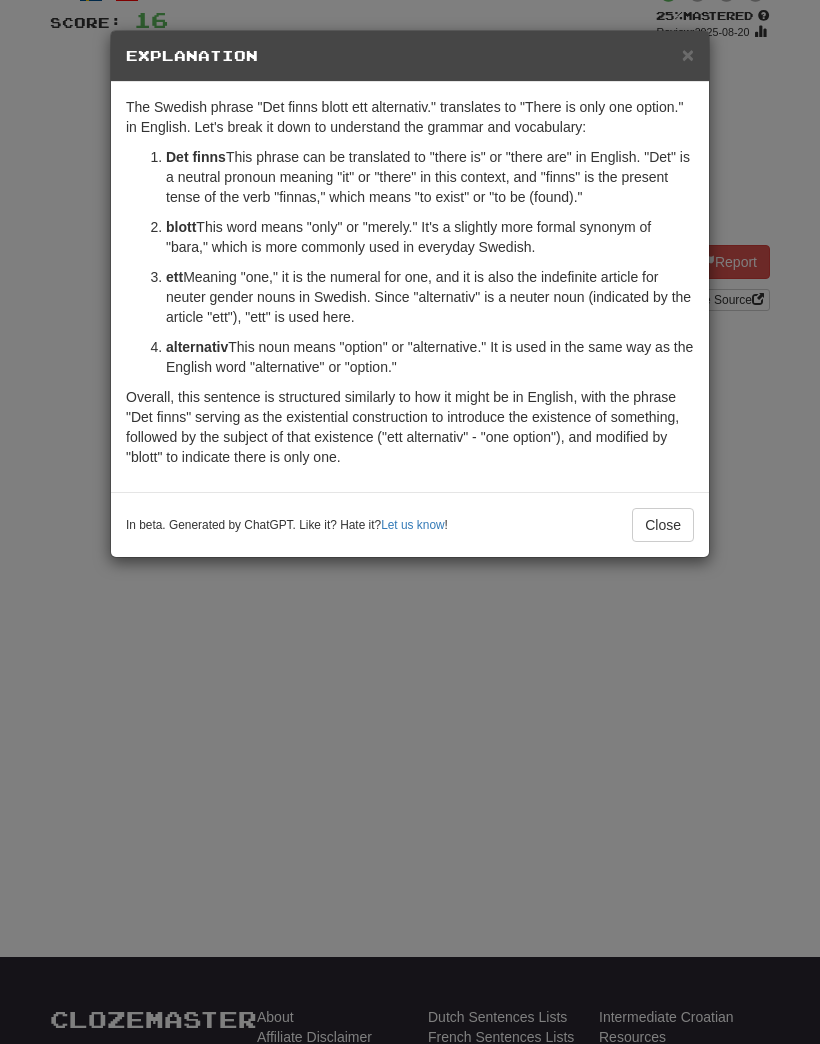 click on "Close" at bounding box center (663, 525) 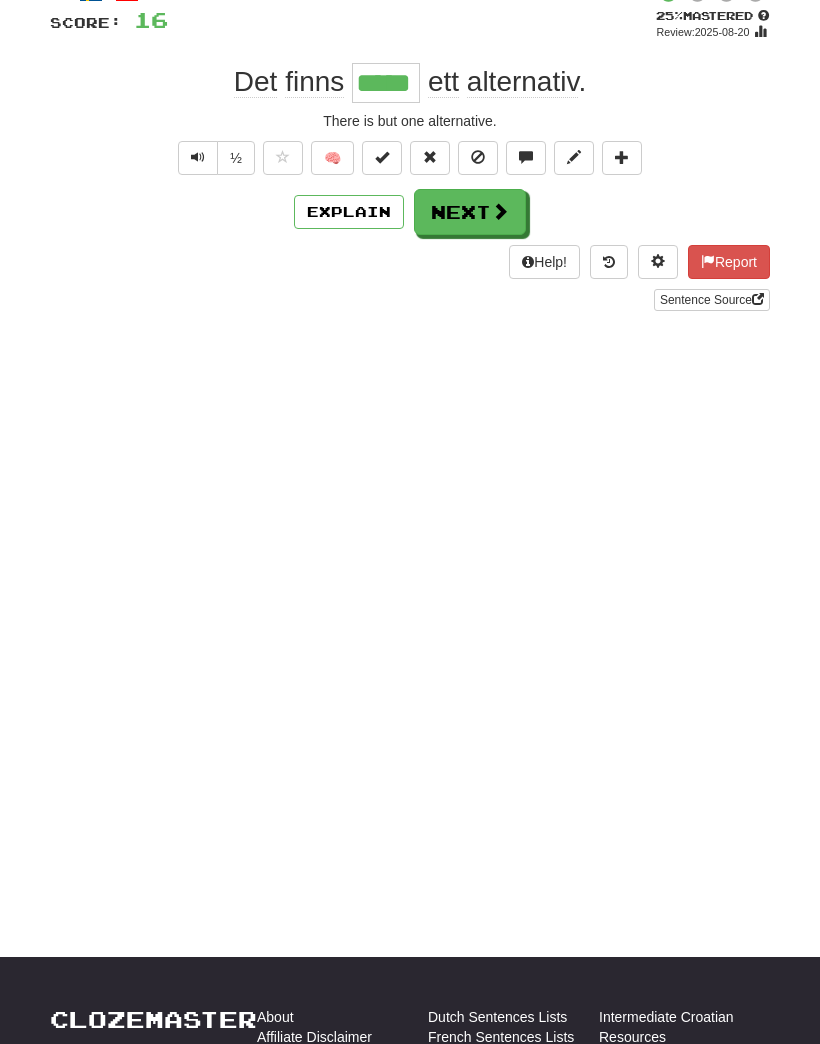 click on "Next" at bounding box center (470, 212) 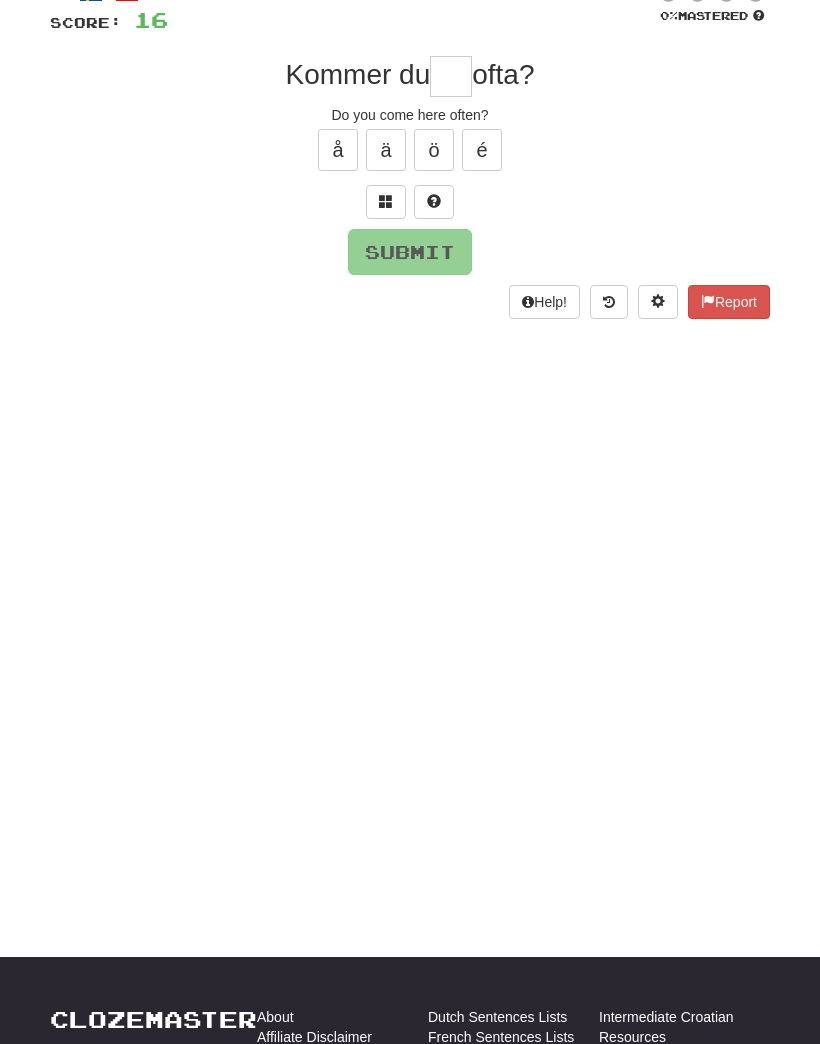 scroll, scrollTop: 136, scrollLeft: 0, axis: vertical 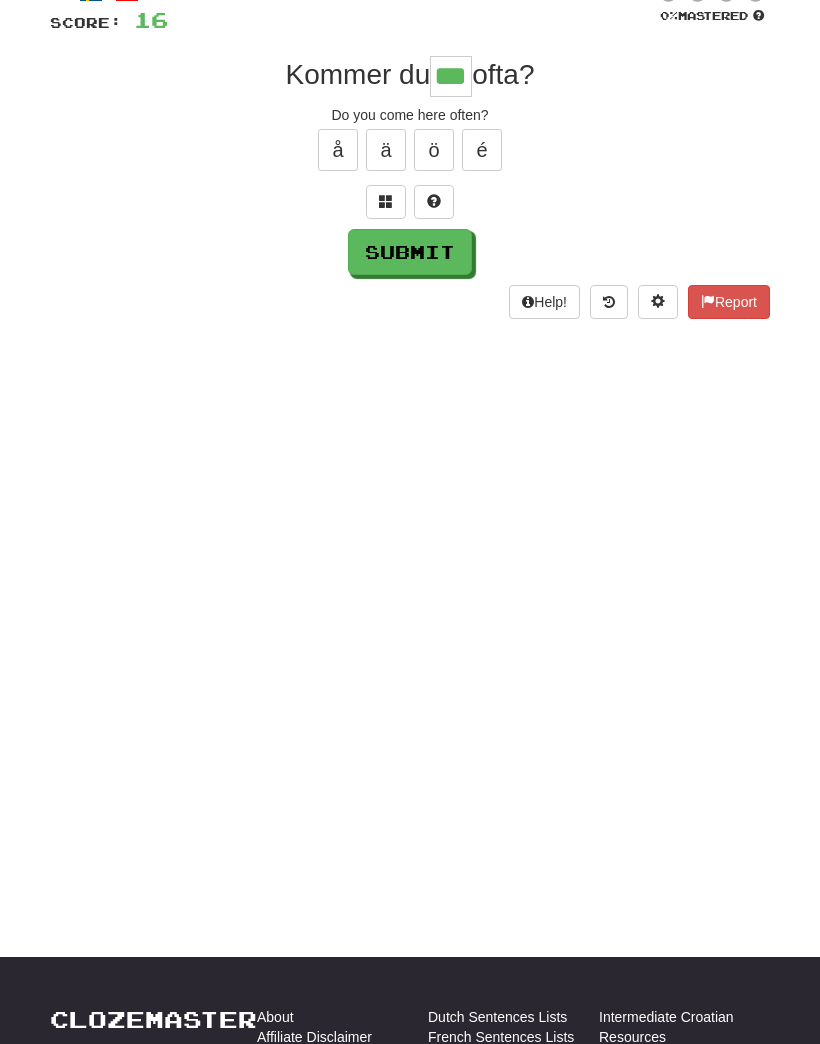type on "***" 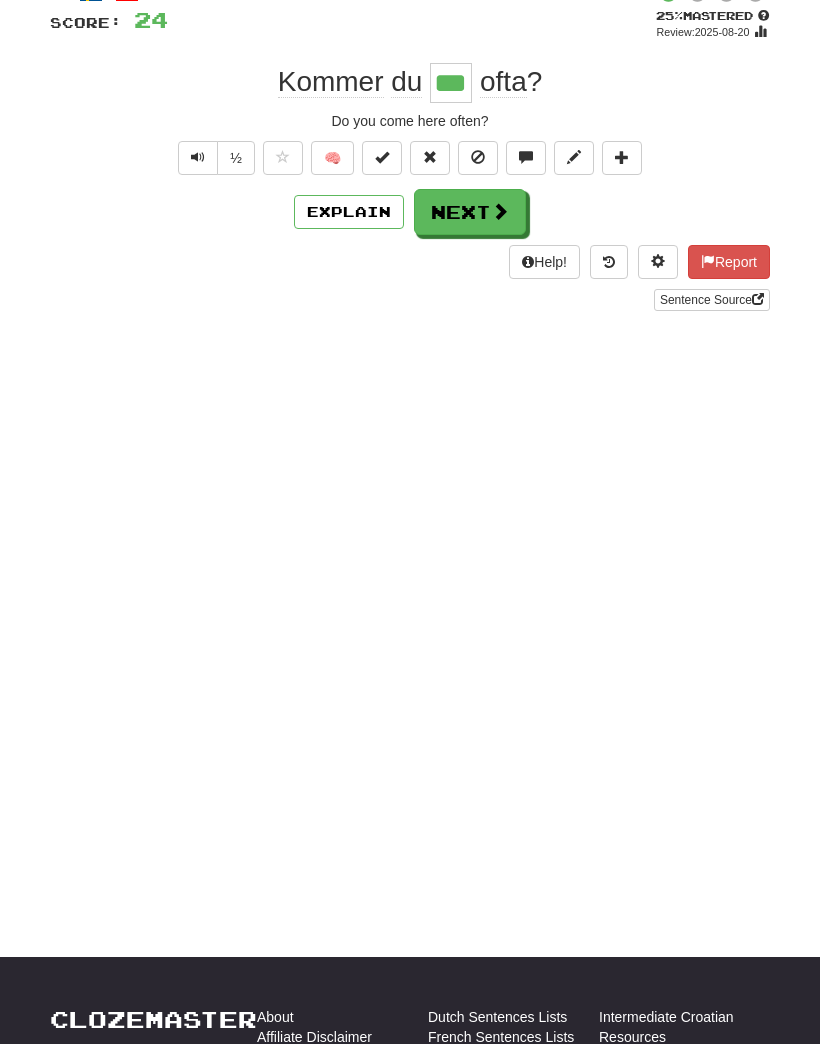 click on "🧠" at bounding box center (332, 158) 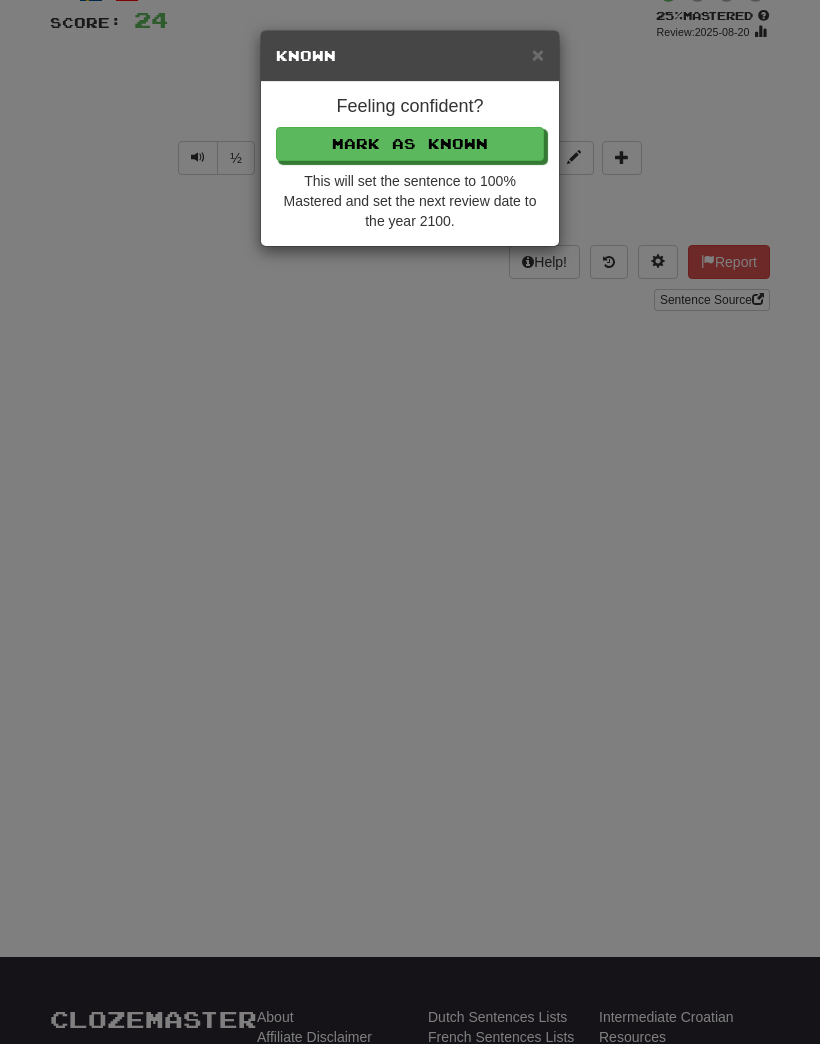 click on "Mark as Known" at bounding box center [410, 144] 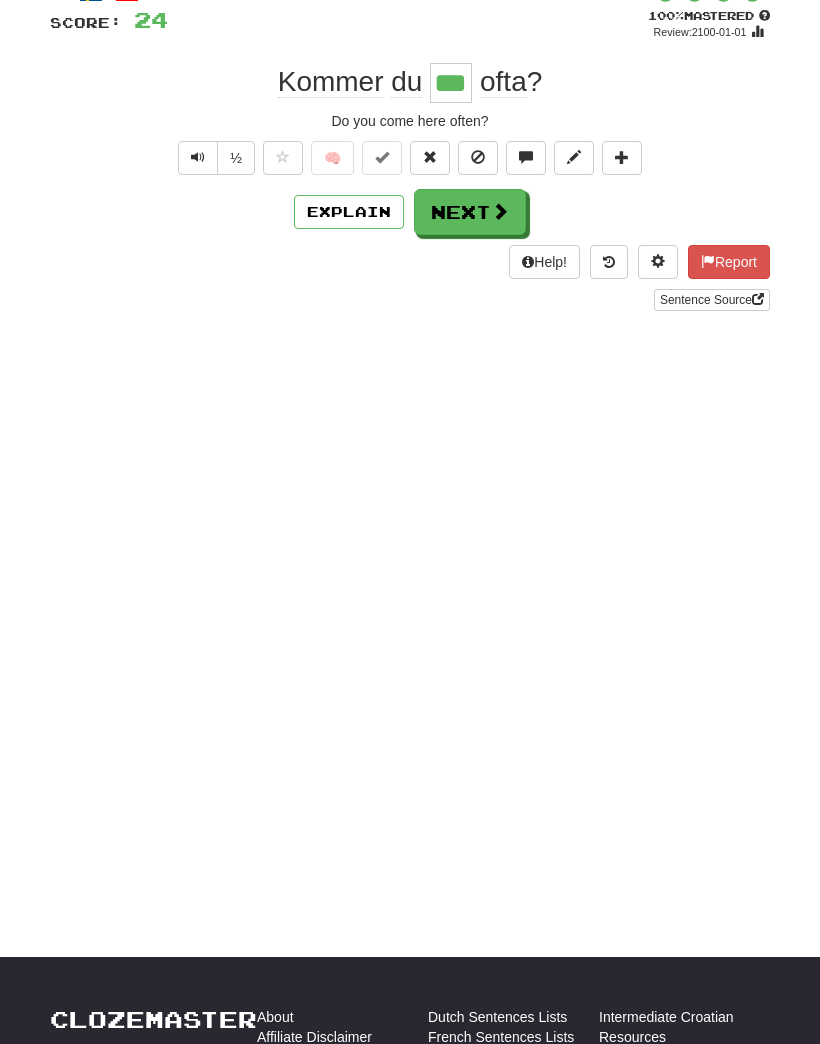 click on "Next" at bounding box center [470, 212] 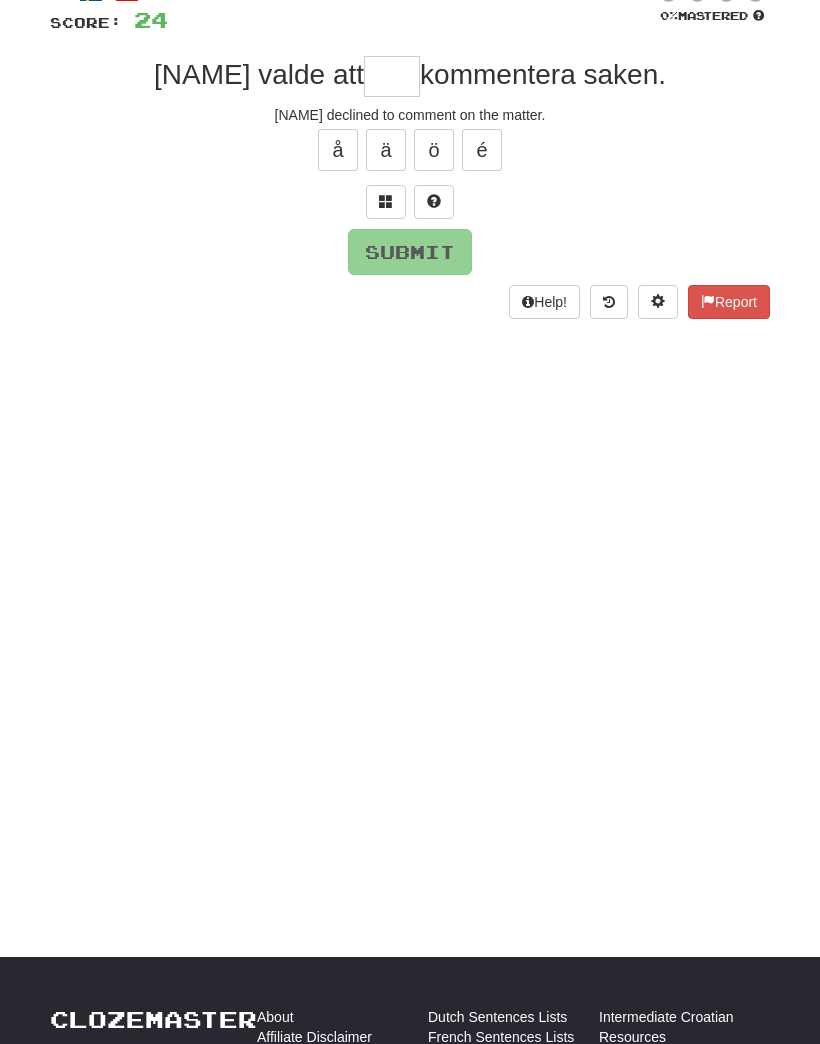scroll, scrollTop: 136, scrollLeft: 0, axis: vertical 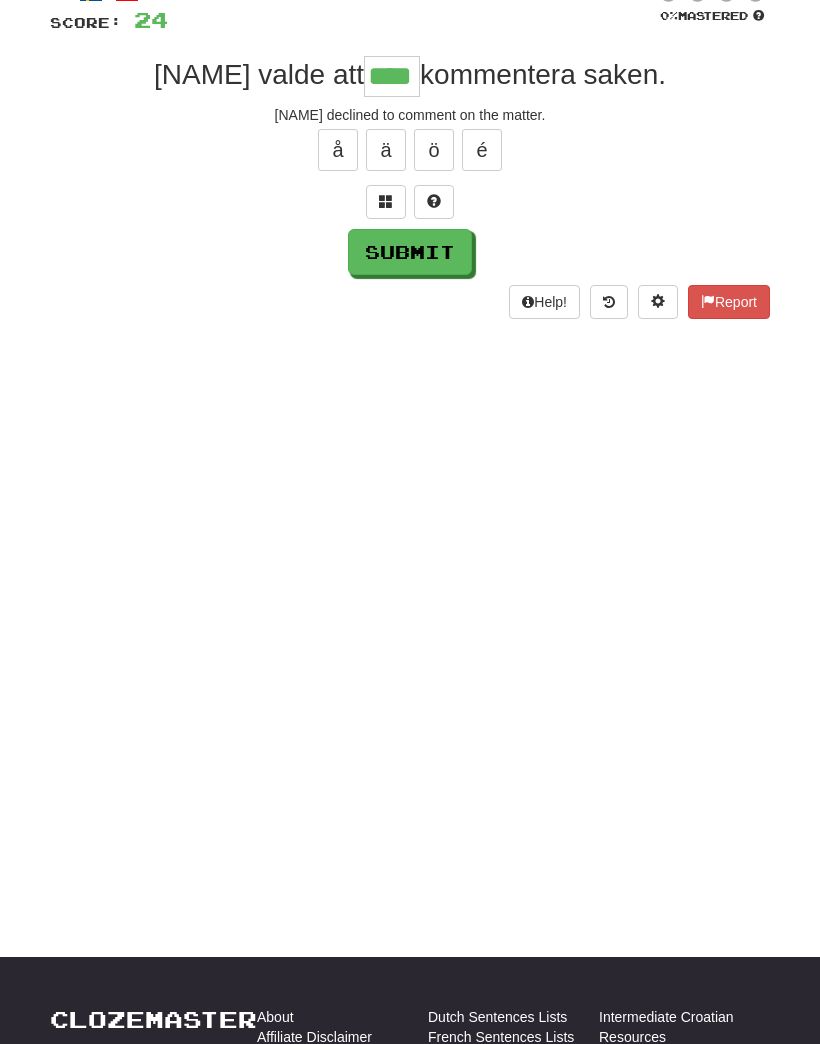 type on "****" 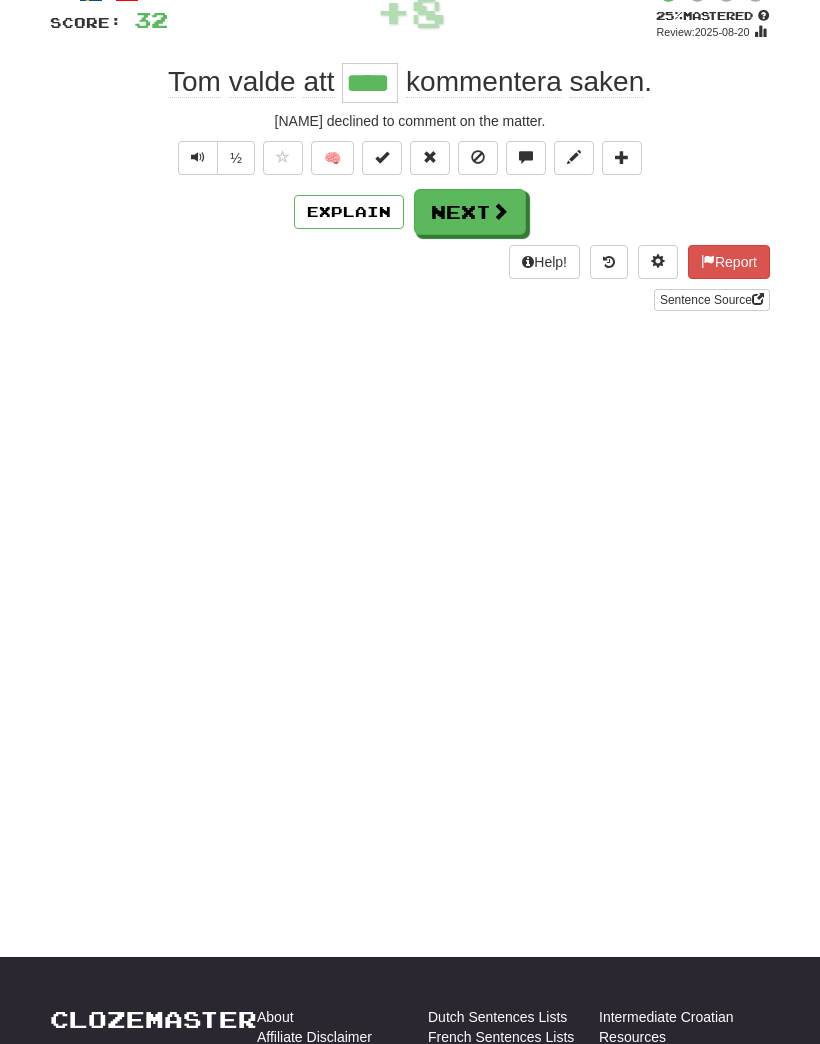 click on "Next" at bounding box center (470, 212) 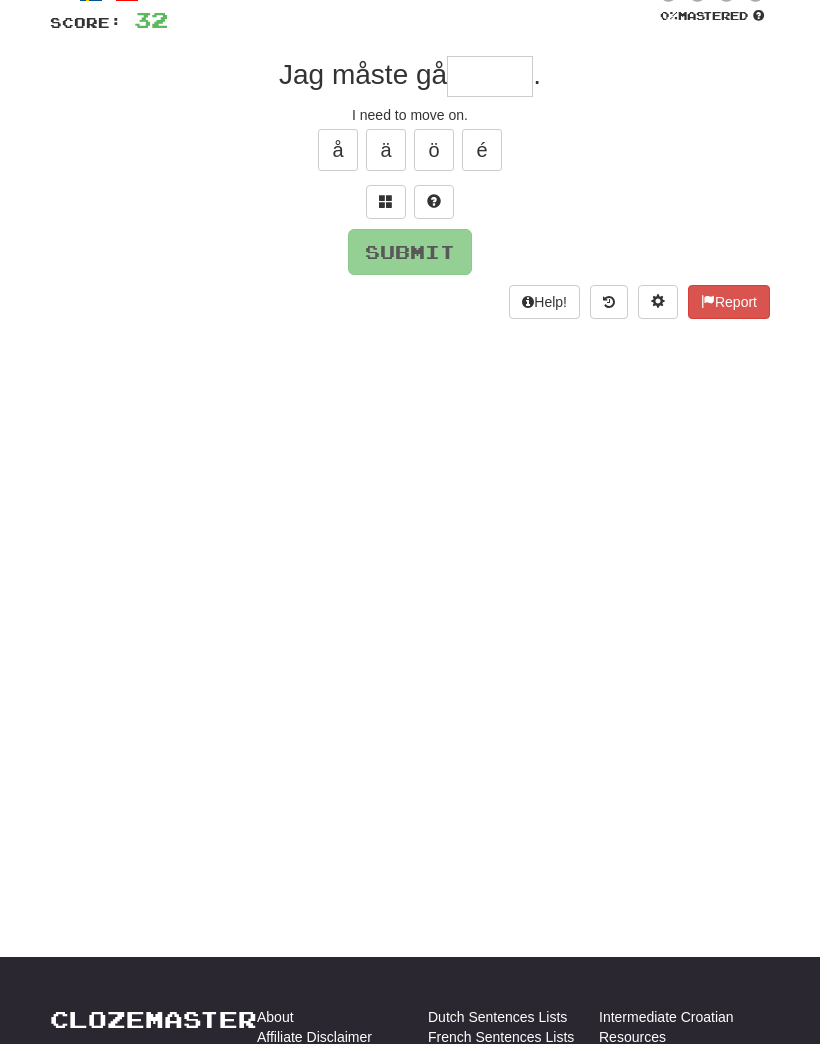 scroll, scrollTop: 0, scrollLeft: 0, axis: both 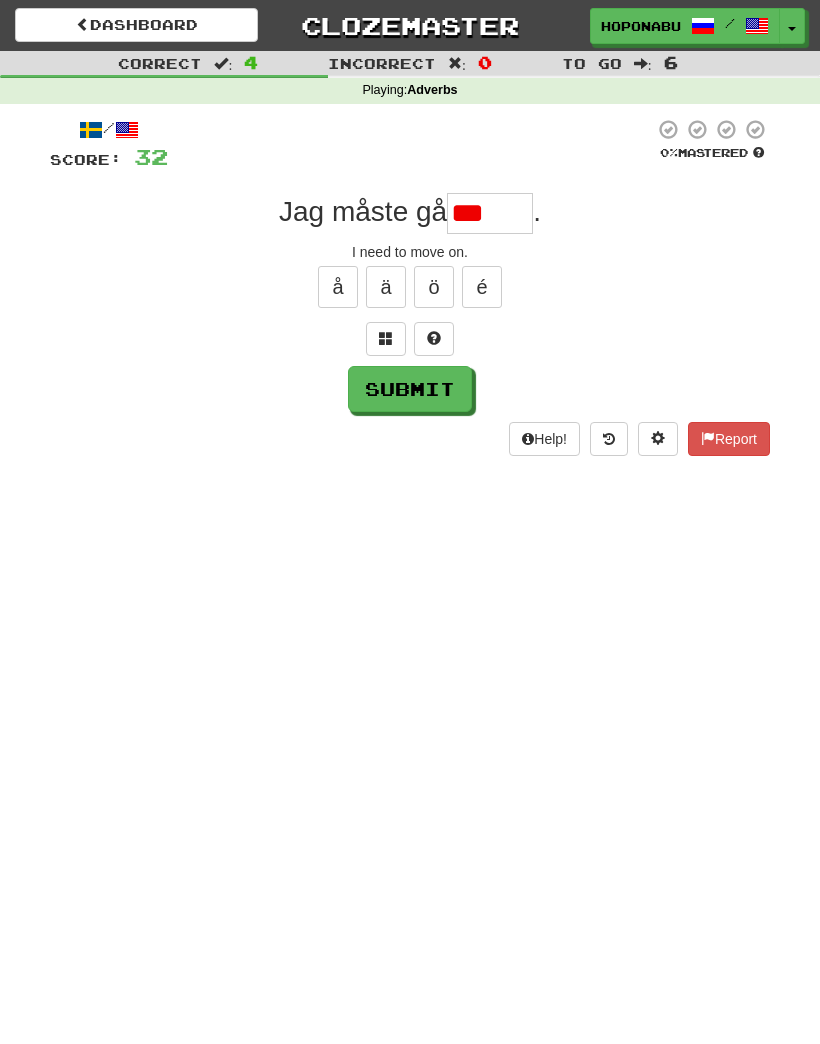 type on "*" 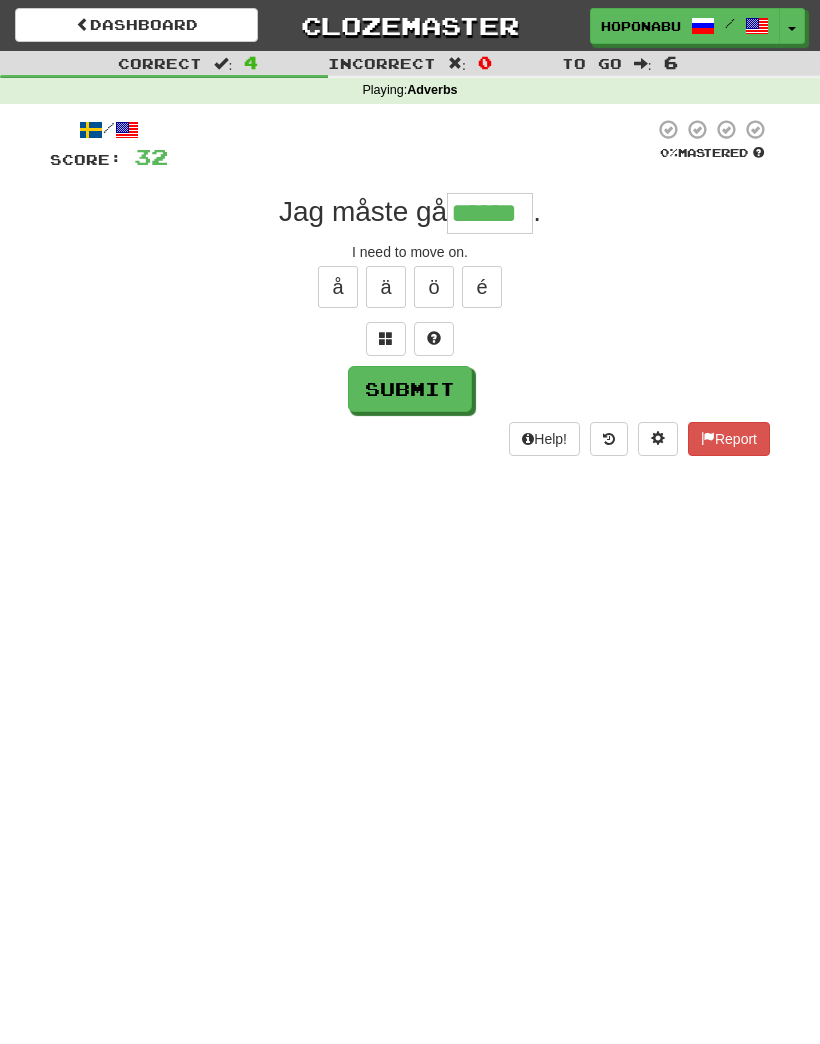 type on "******" 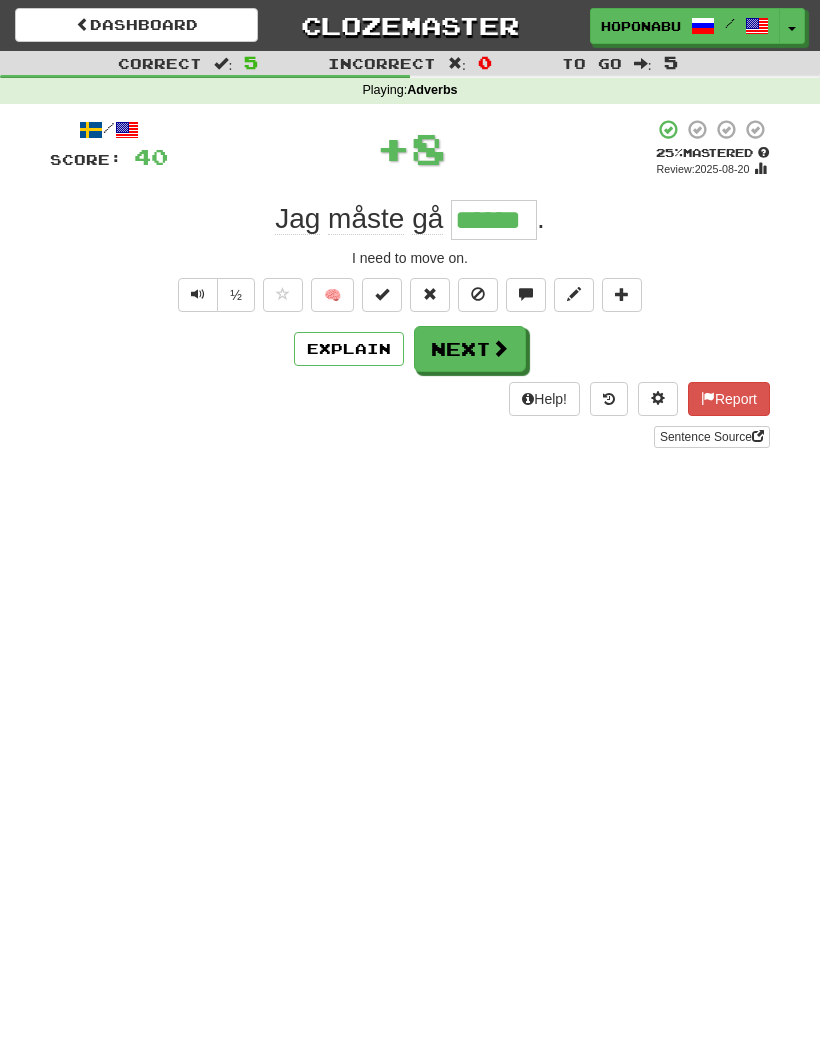 click on "Next" at bounding box center (470, 349) 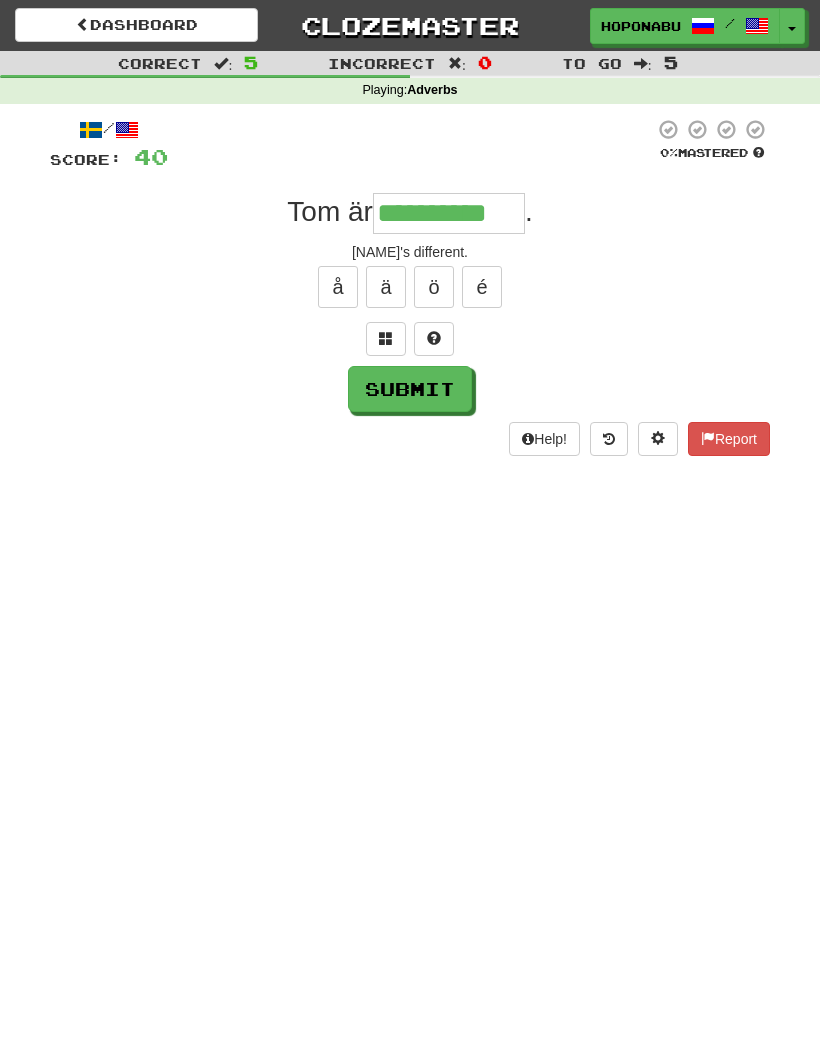 type on "**********" 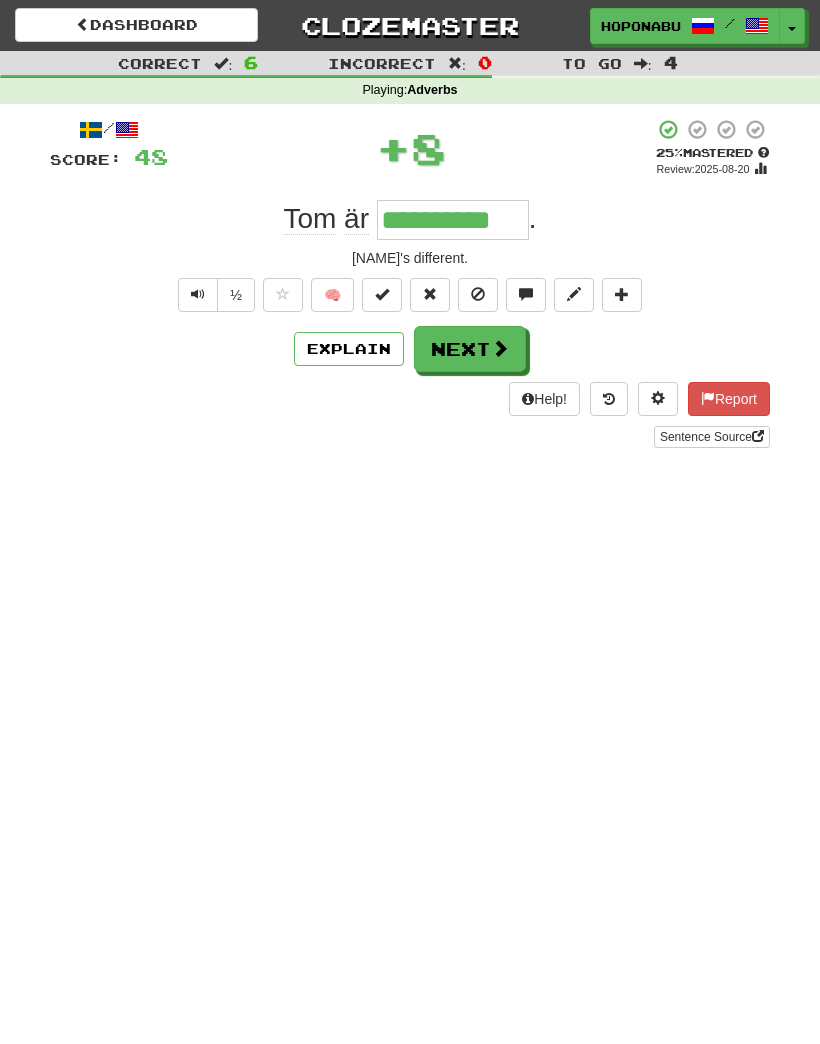 click on "Next" at bounding box center [470, 349] 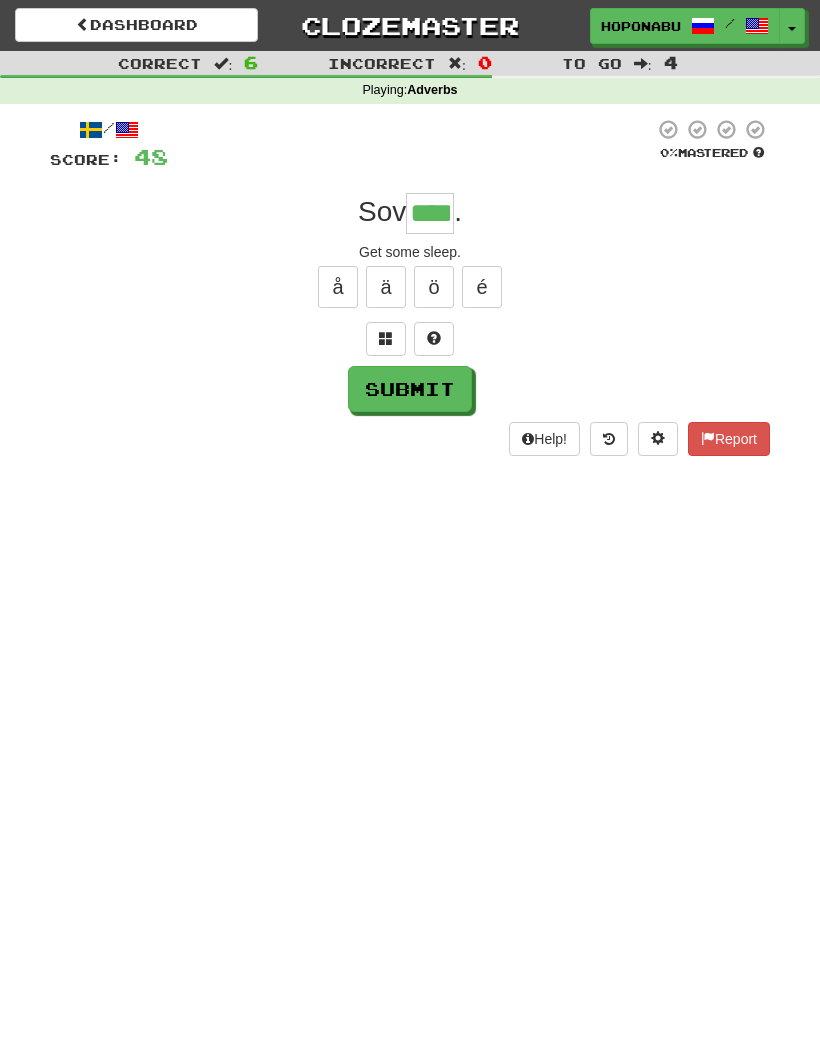 type on "****" 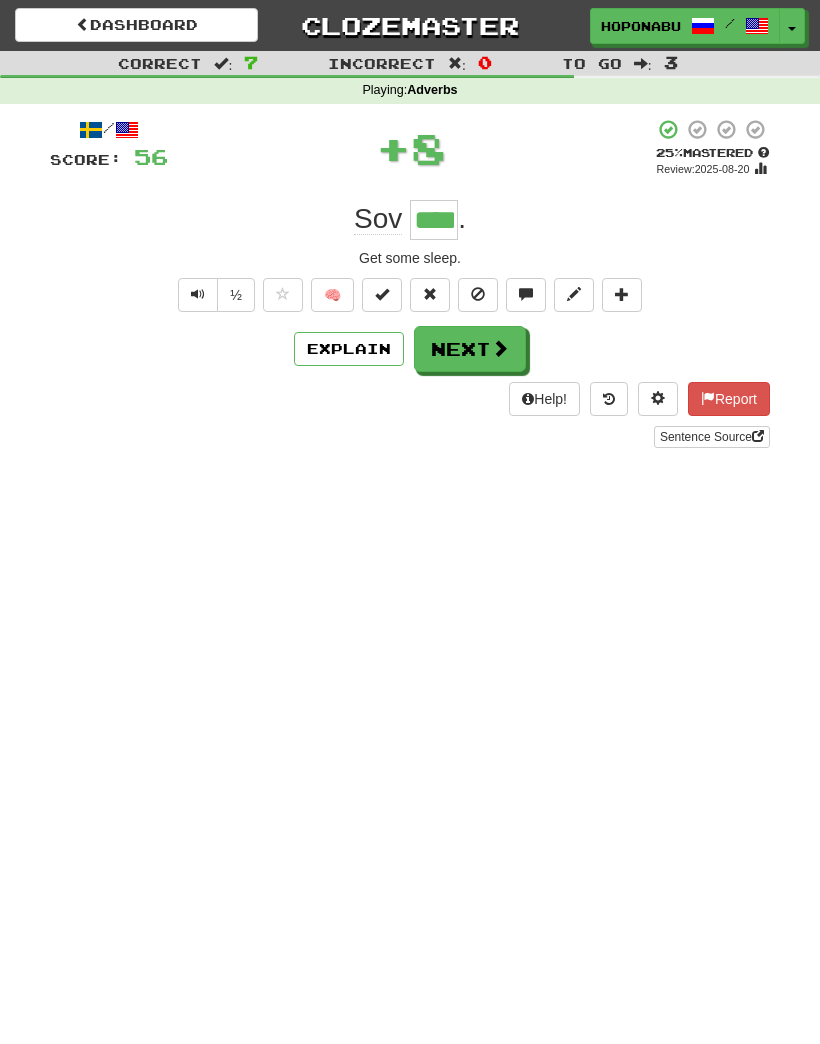 click on "🧠" at bounding box center (332, 295) 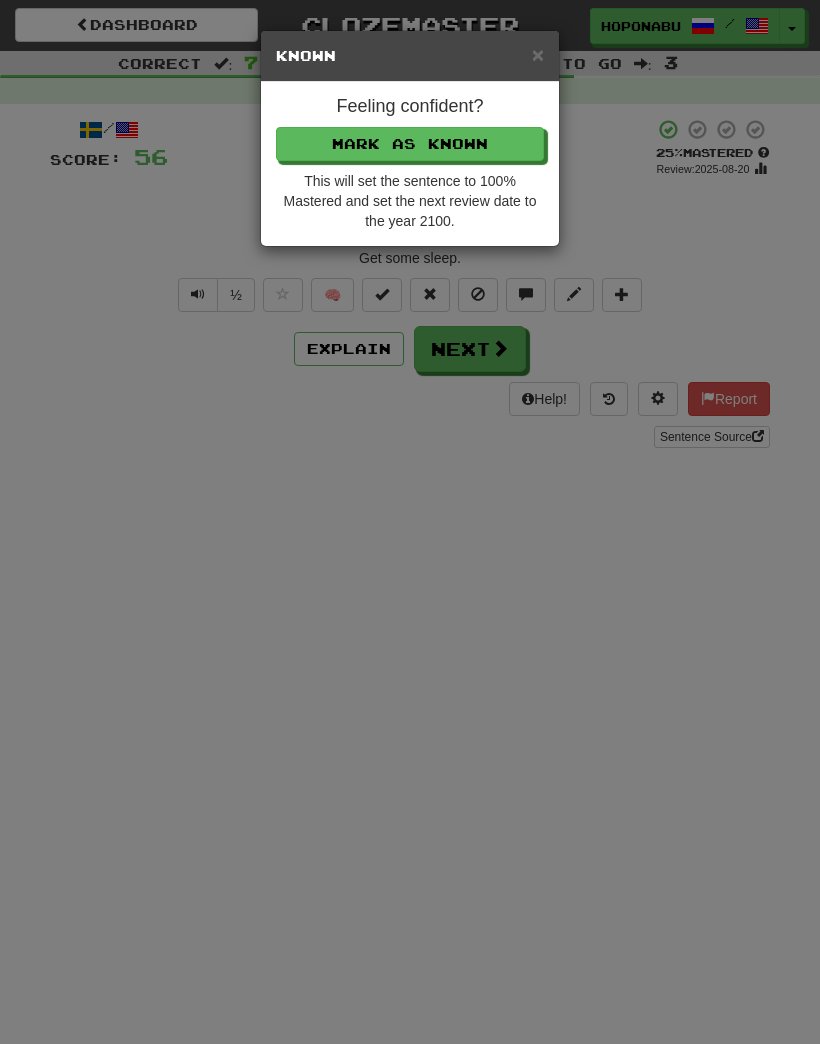 click on "Mark as Known" at bounding box center (410, 144) 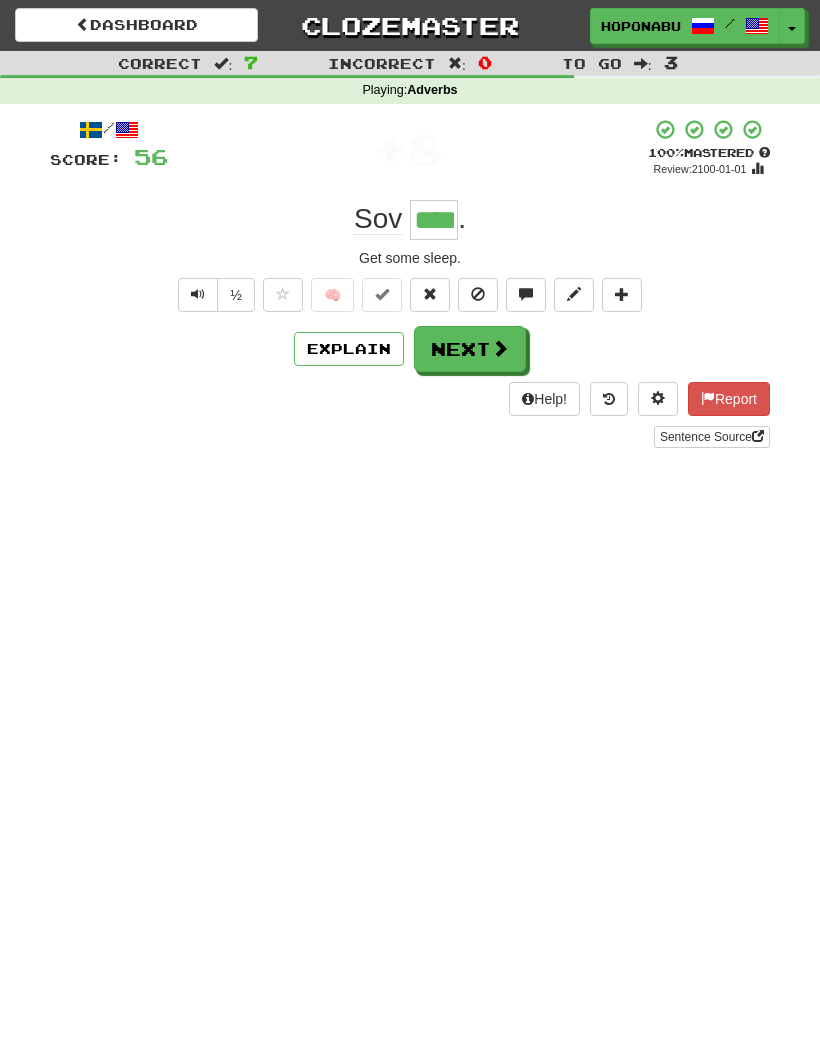 click on "Next" at bounding box center (470, 349) 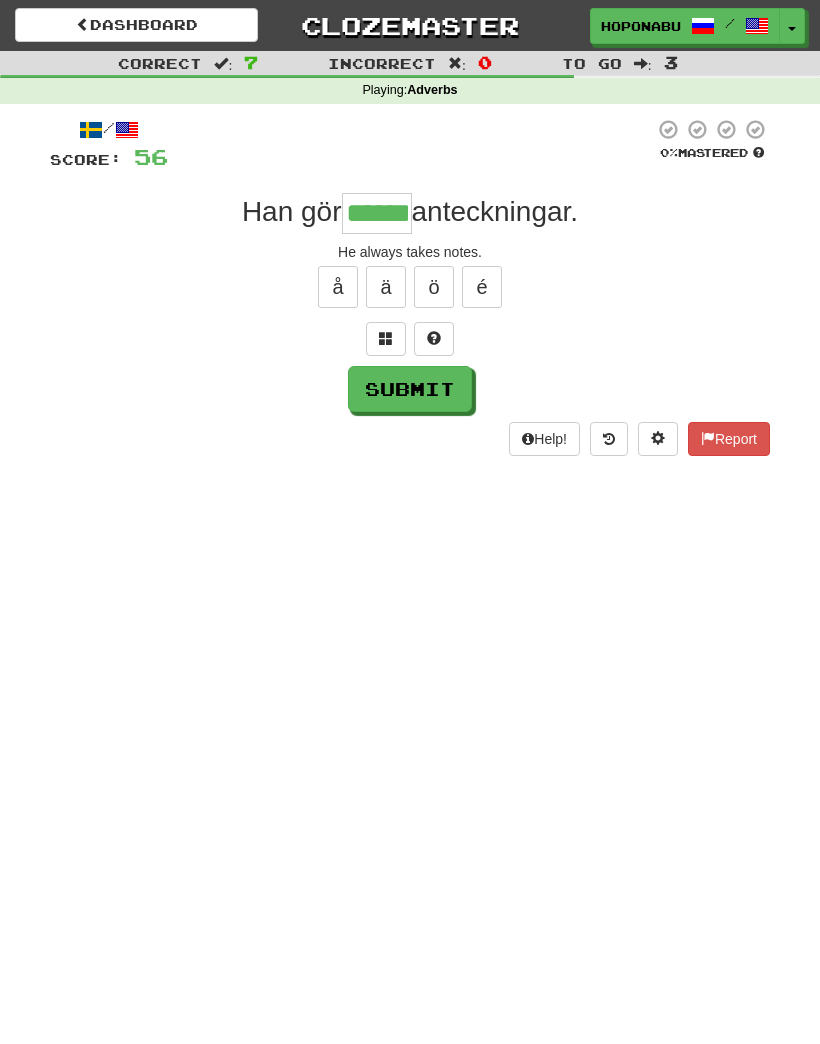 type on "******" 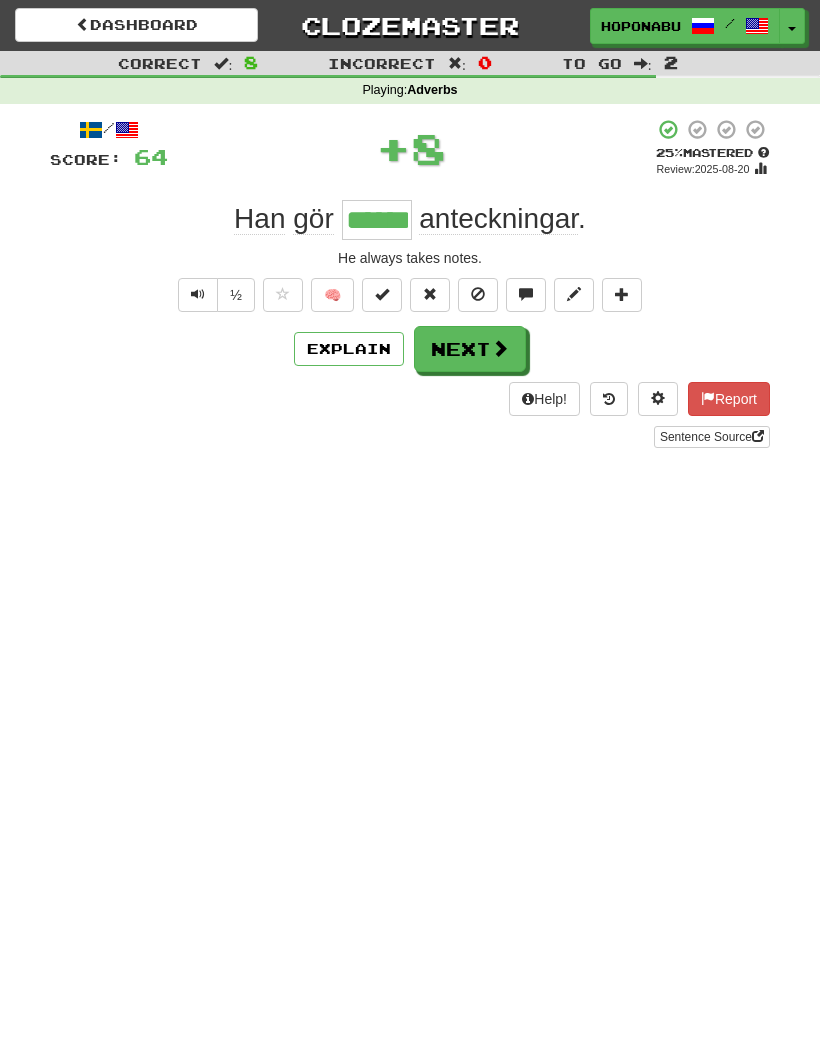 click on "Next" at bounding box center (470, 349) 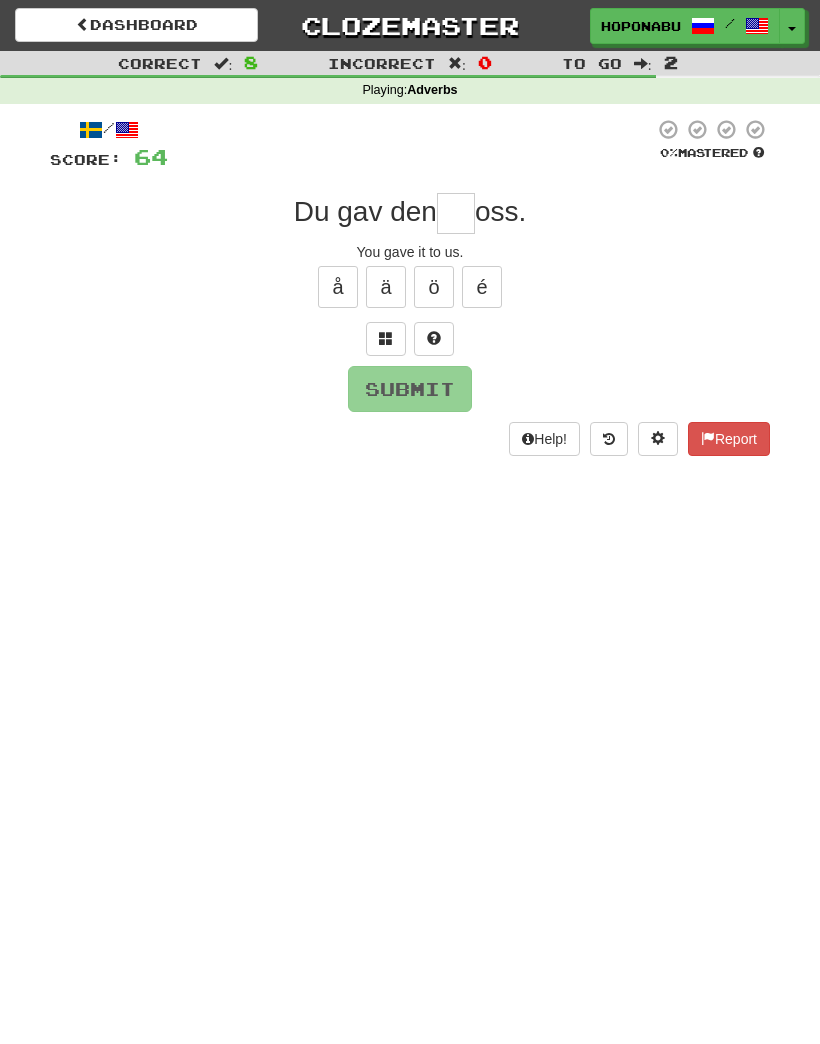 type on "*" 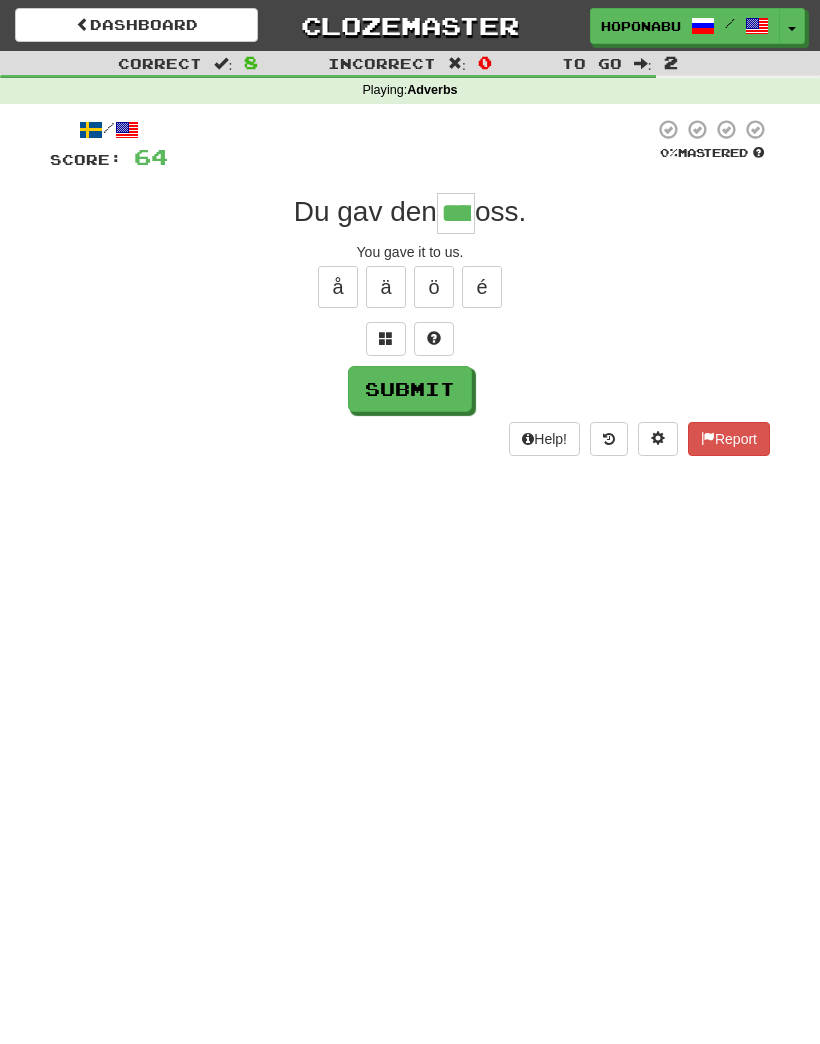 type on "****" 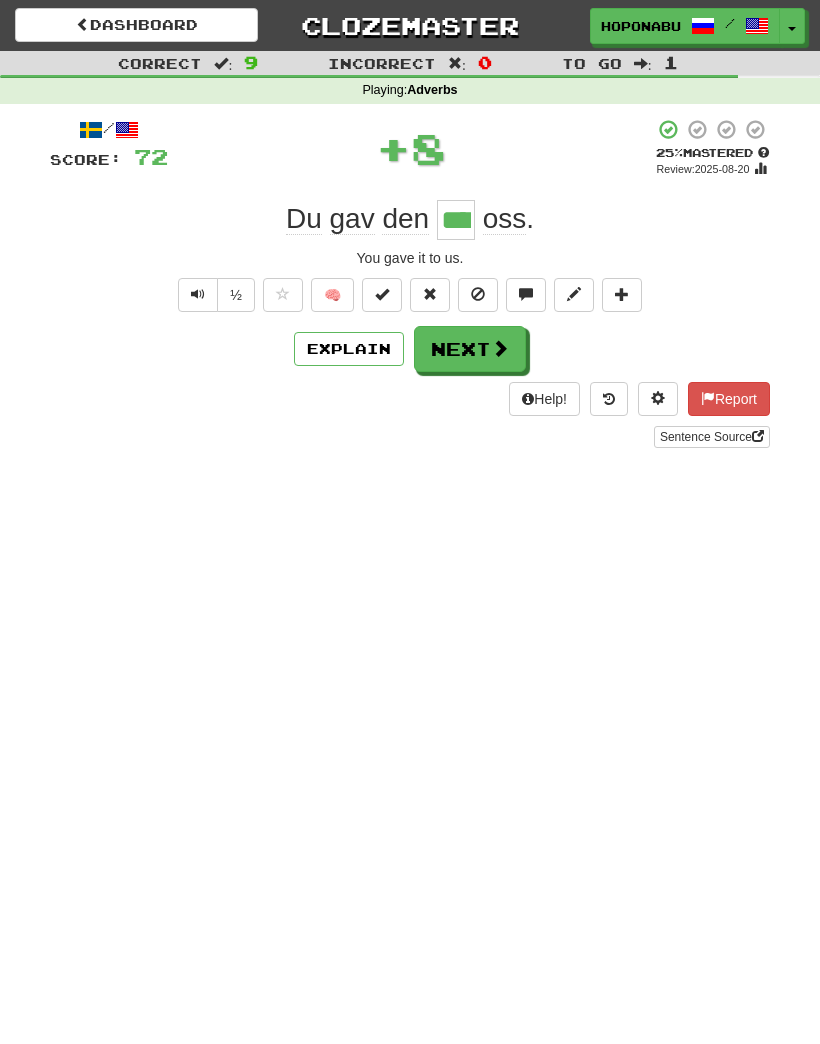 click on "Next" at bounding box center [470, 349] 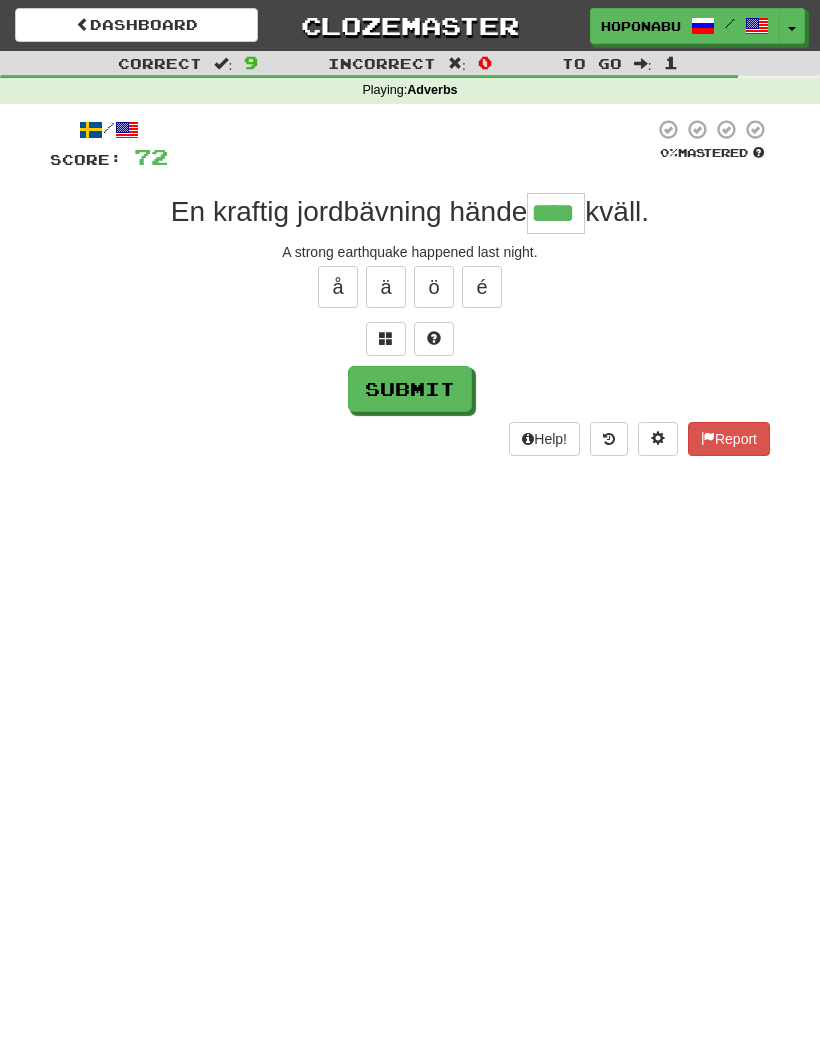 type on "****" 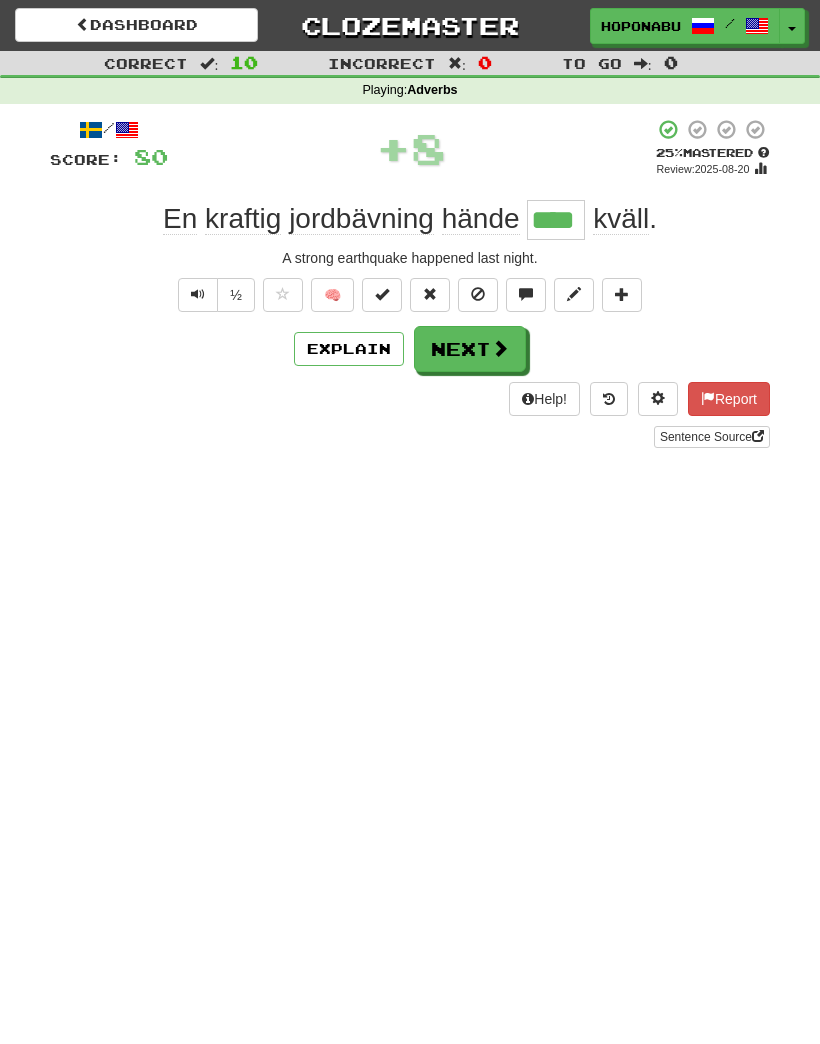 click on "Next" at bounding box center (470, 349) 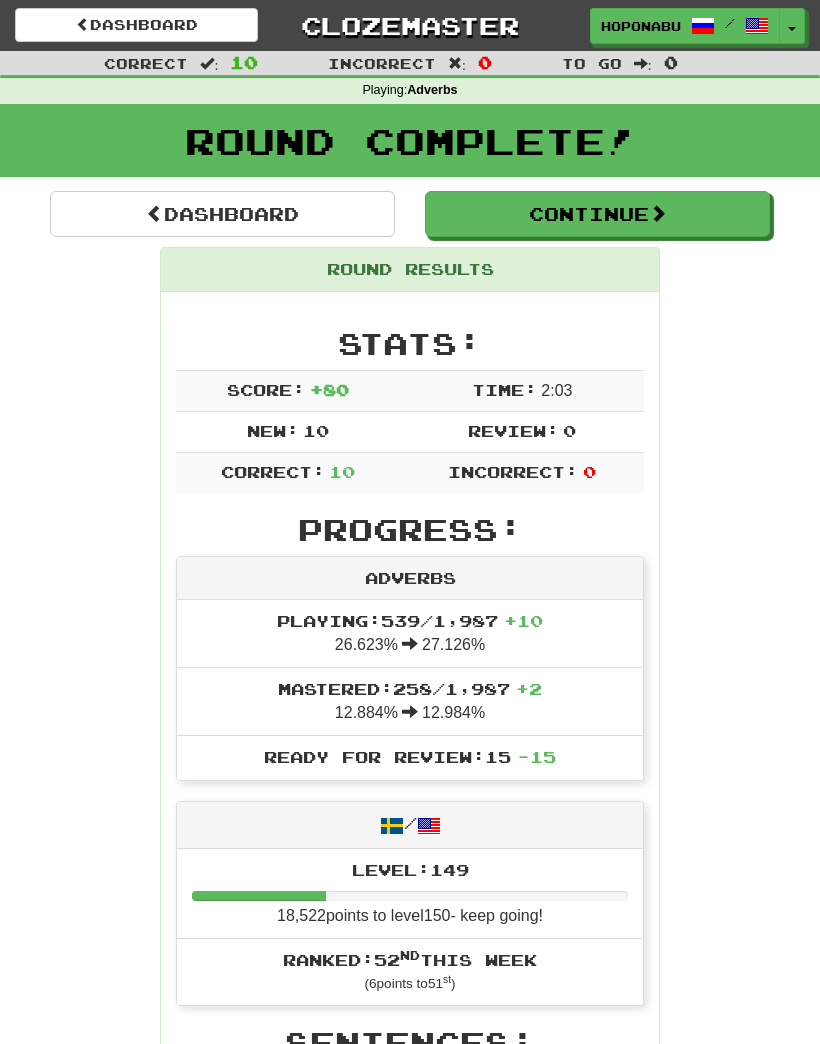 click on "Continue" at bounding box center [597, 214] 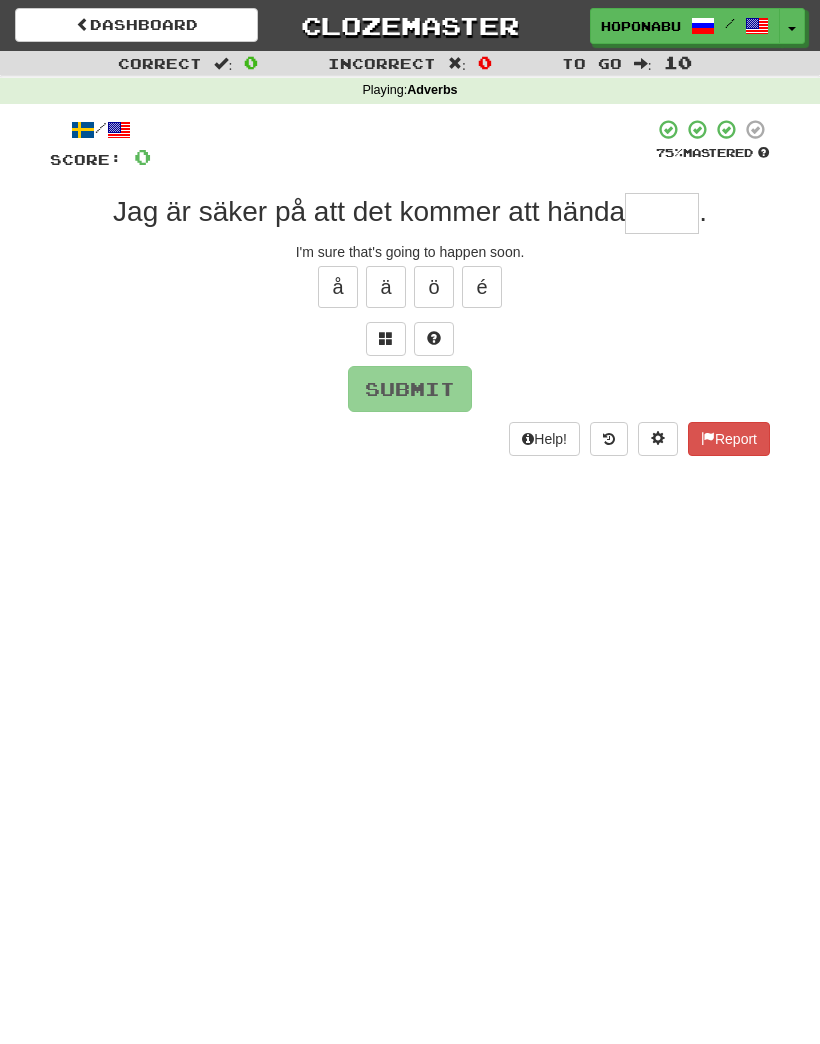 click at bounding box center (662, 213) 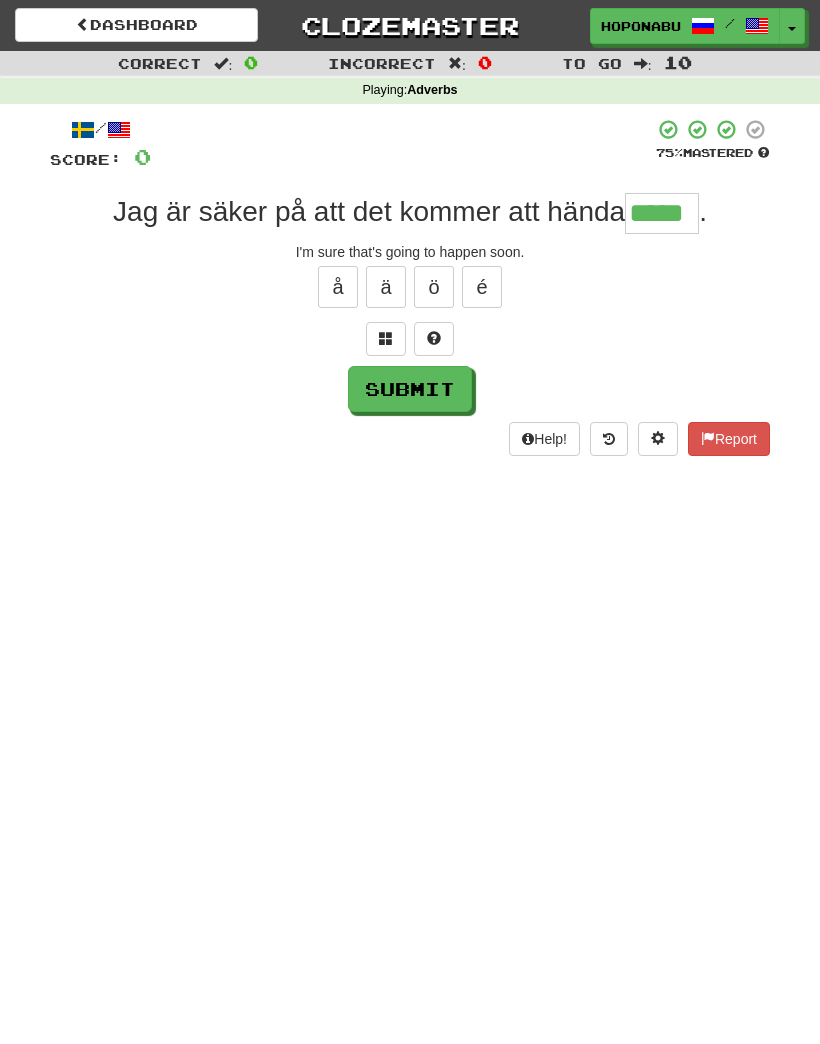 type on "*****" 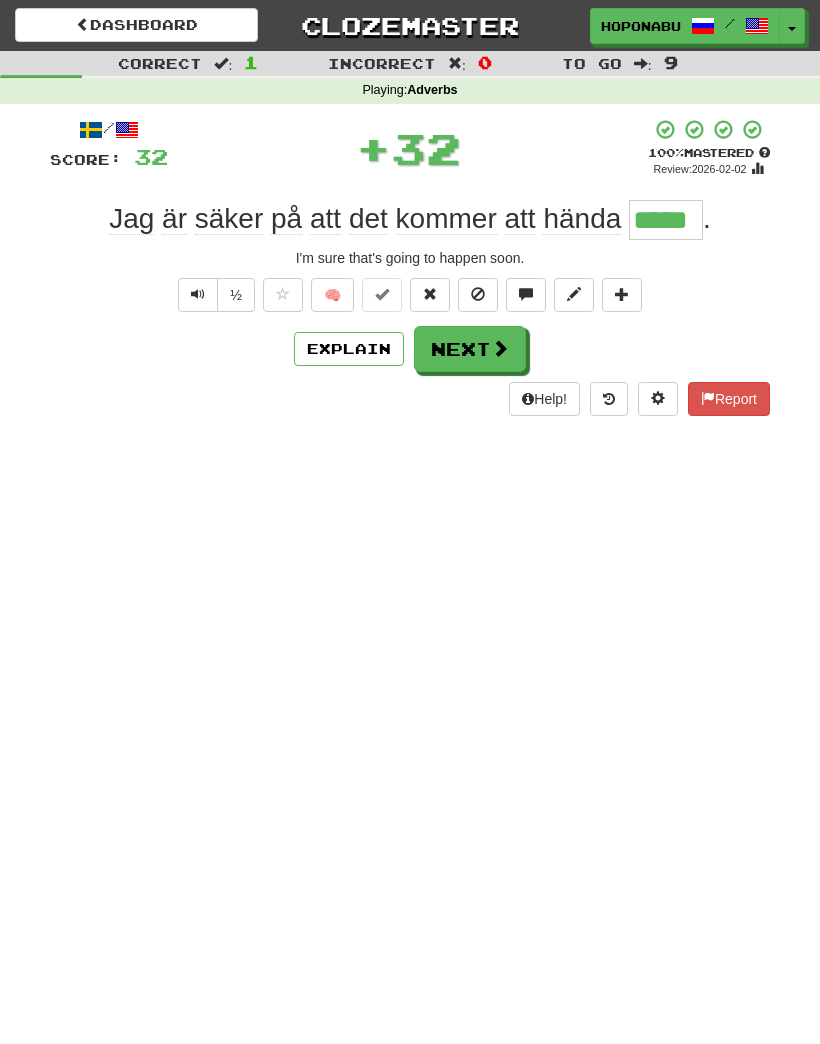 click on "Next" at bounding box center [470, 349] 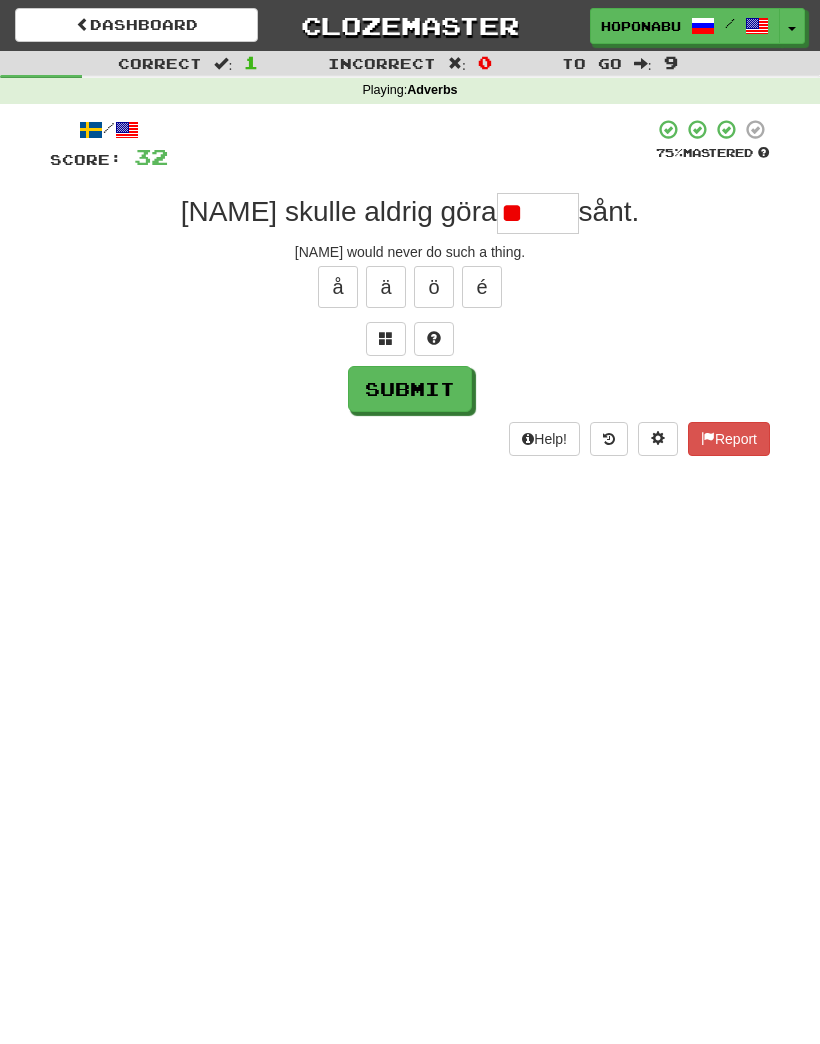 type on "*" 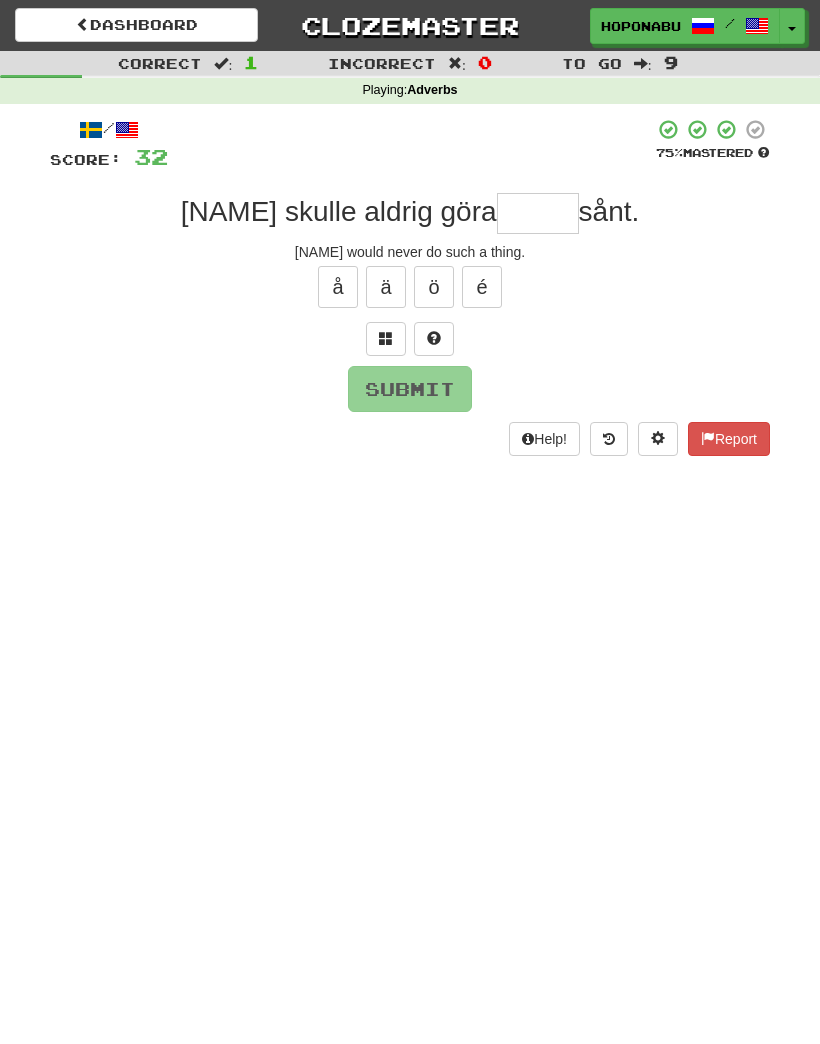 click at bounding box center (434, 339) 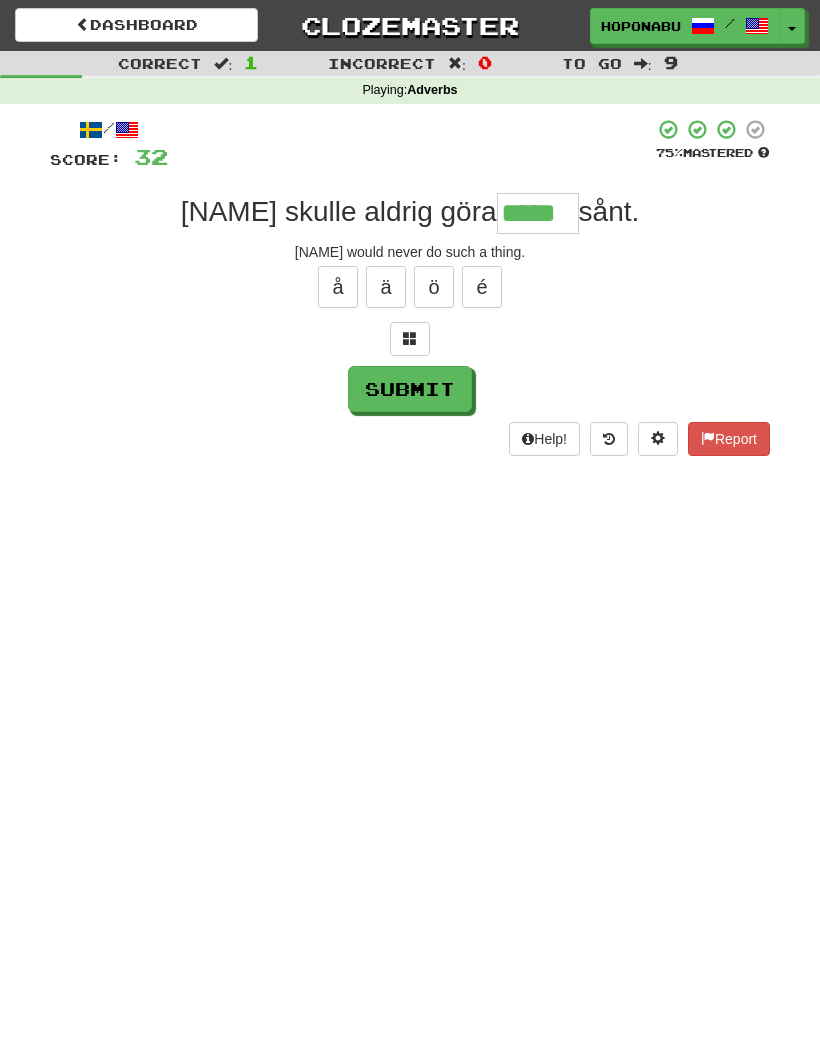 type on "*****" 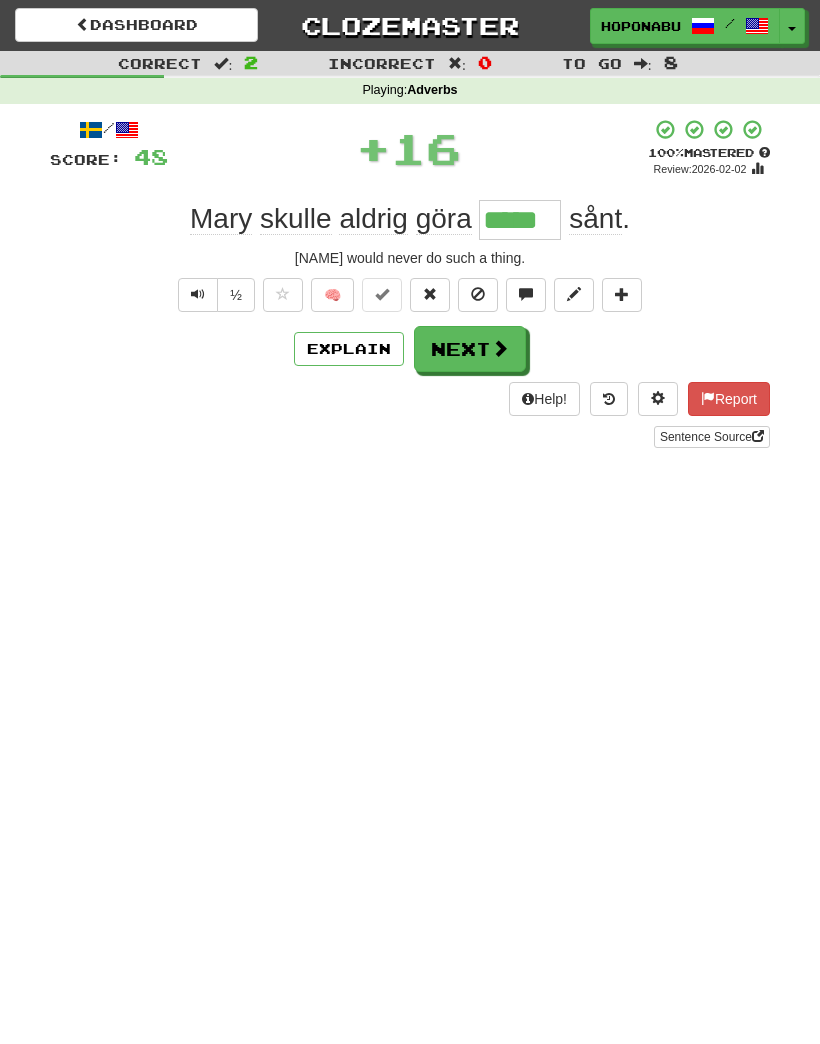click on "Explain" at bounding box center [349, 349] 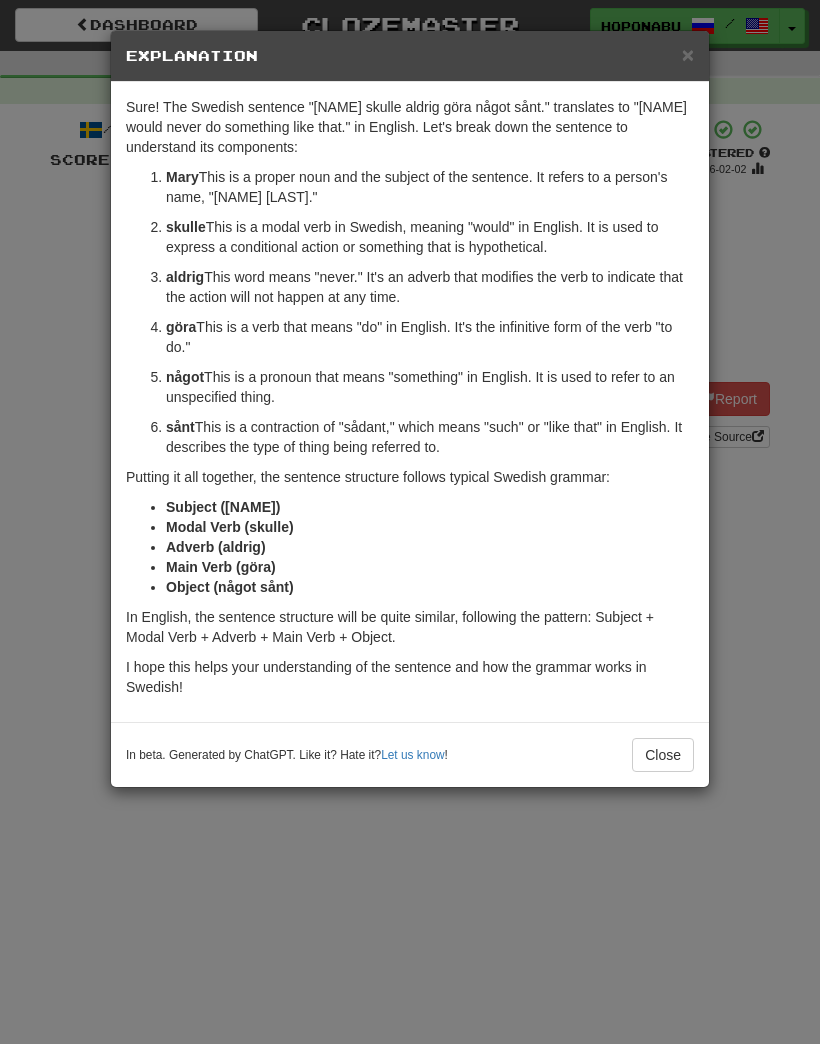 click on "Close" at bounding box center [663, 755] 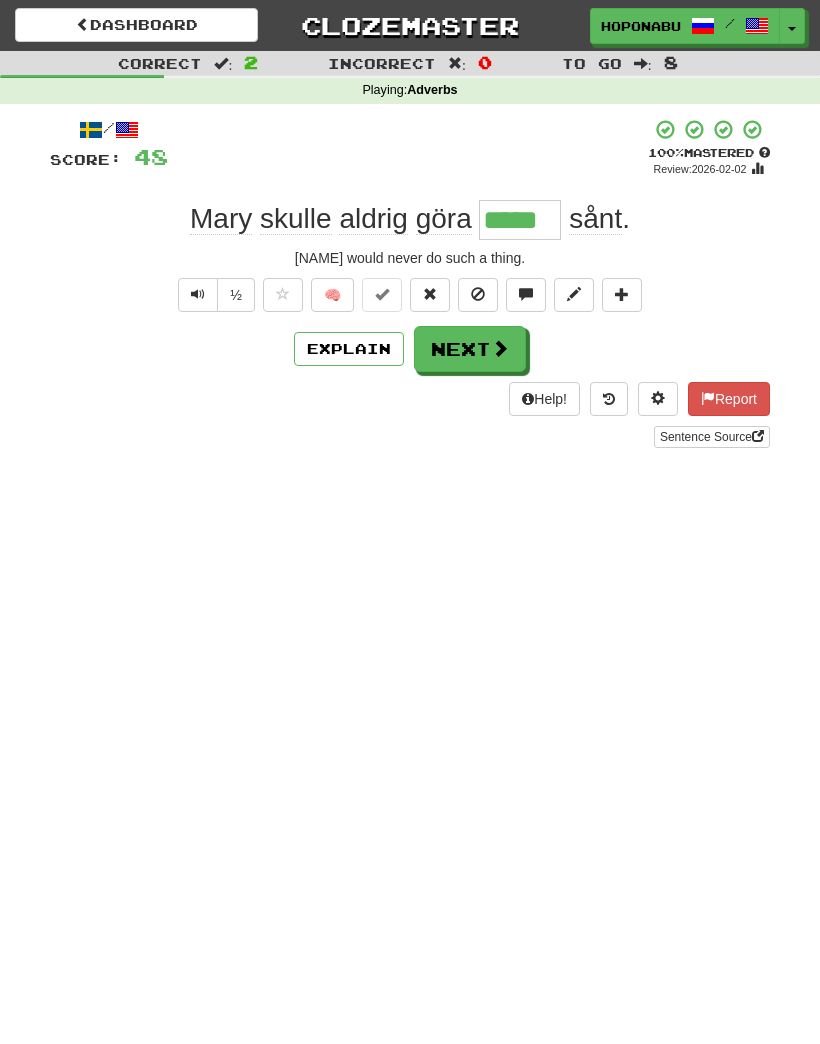 click at bounding box center (500, 348) 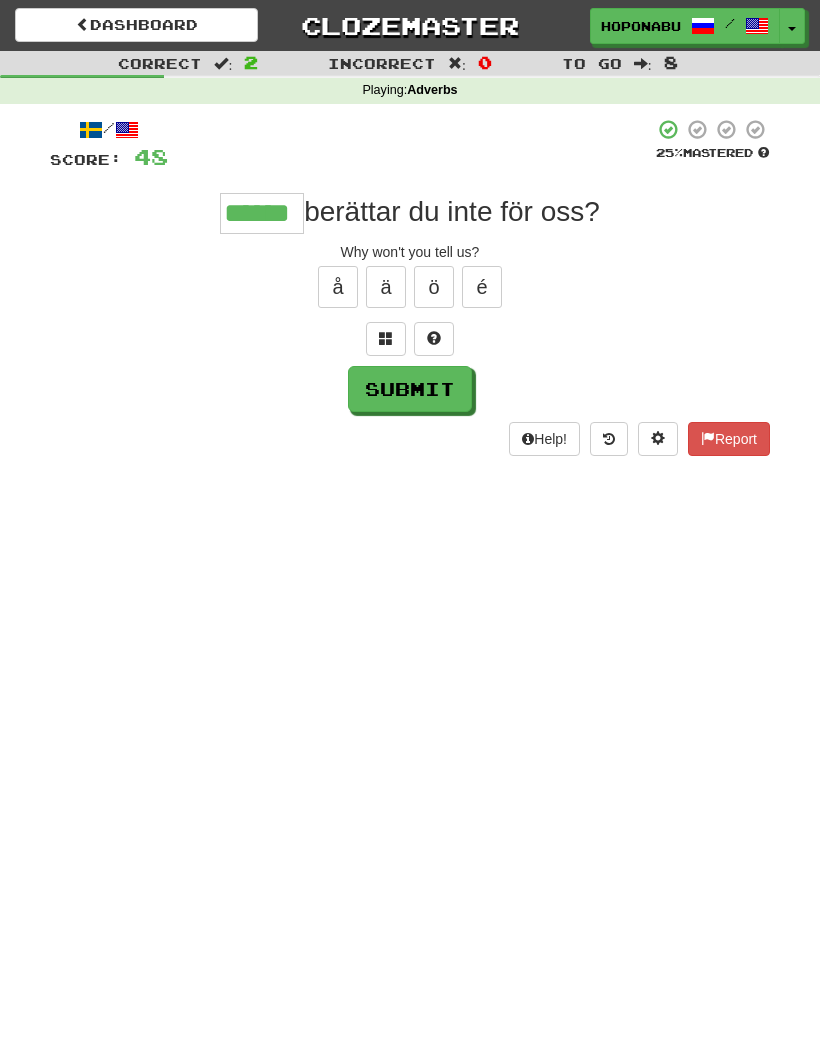 click on "Submit" at bounding box center (410, 389) 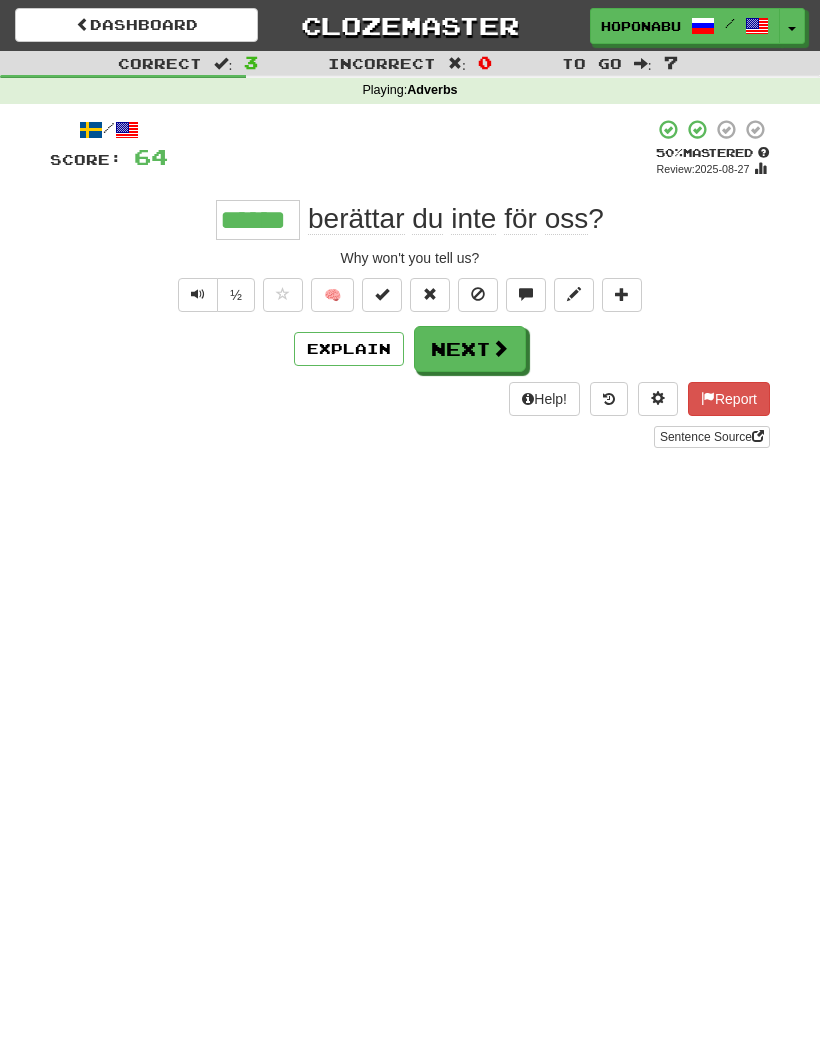 click on "Next" at bounding box center [470, 349] 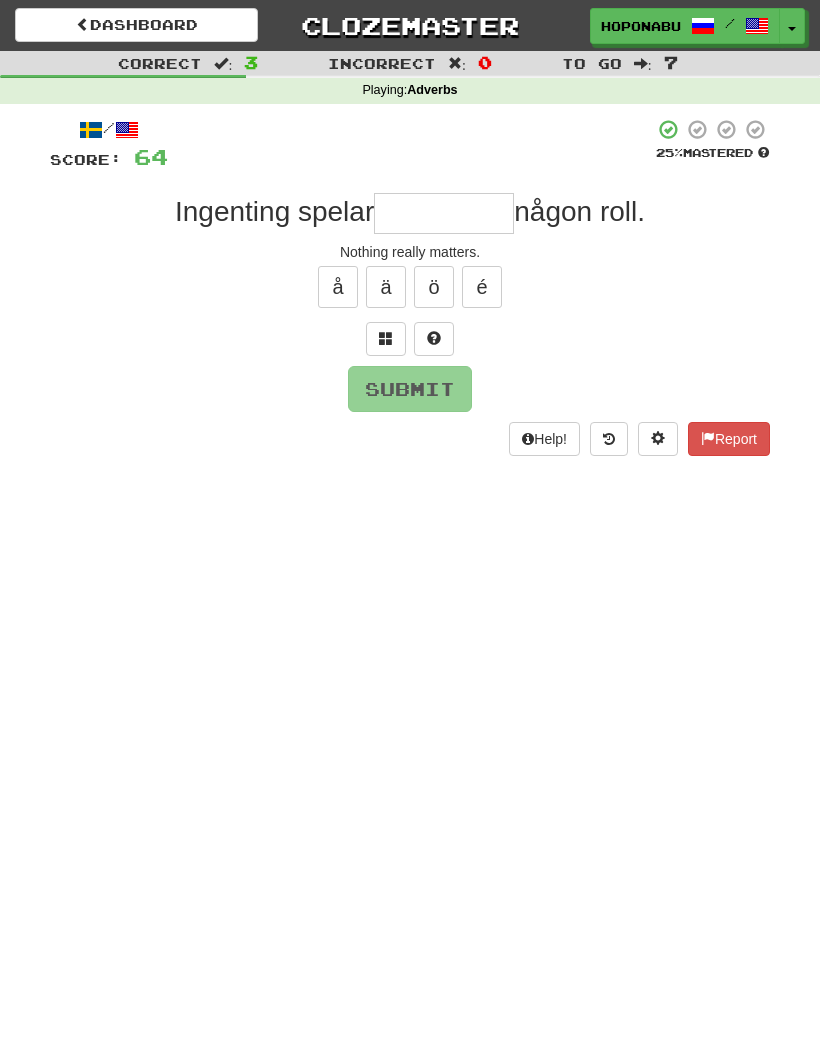 click at bounding box center [434, 338] 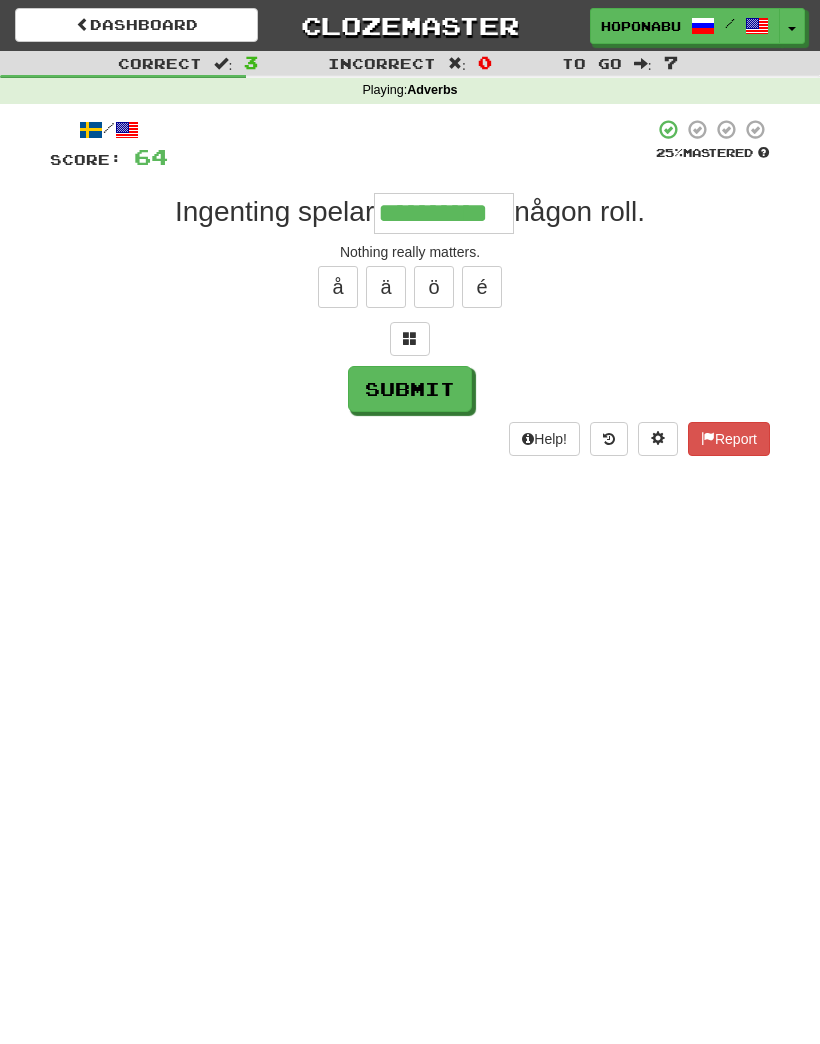 type on "**********" 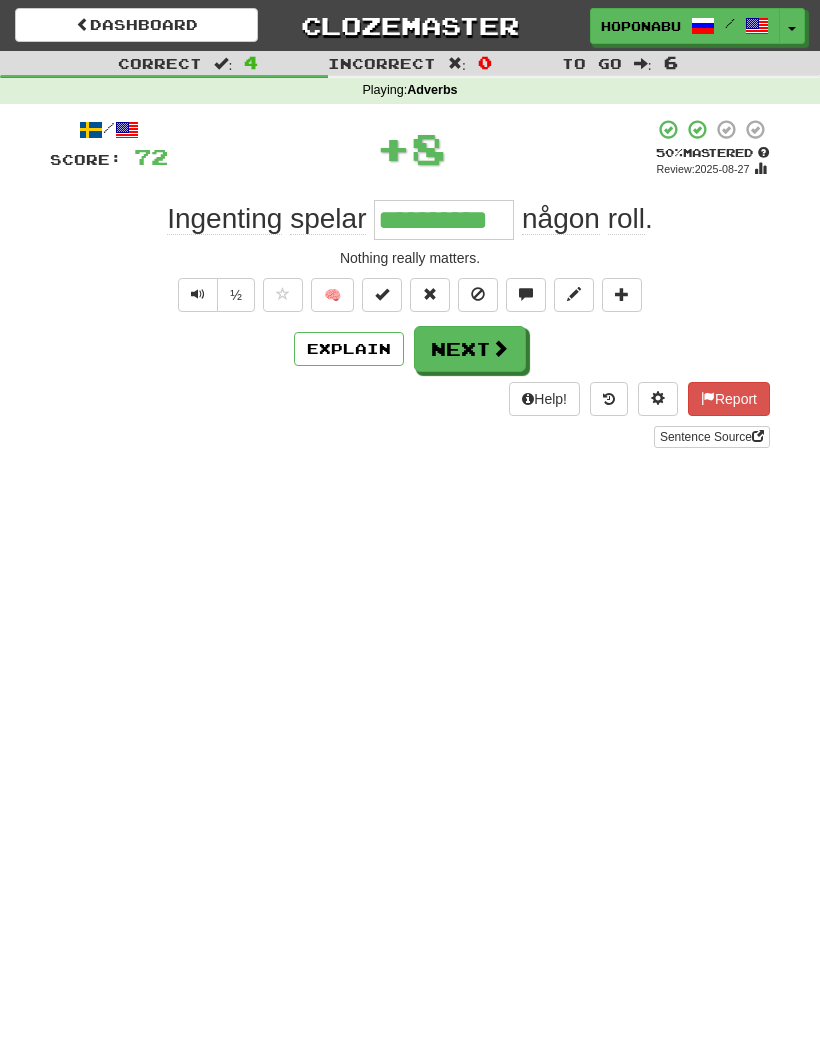 click on "Next" at bounding box center (470, 349) 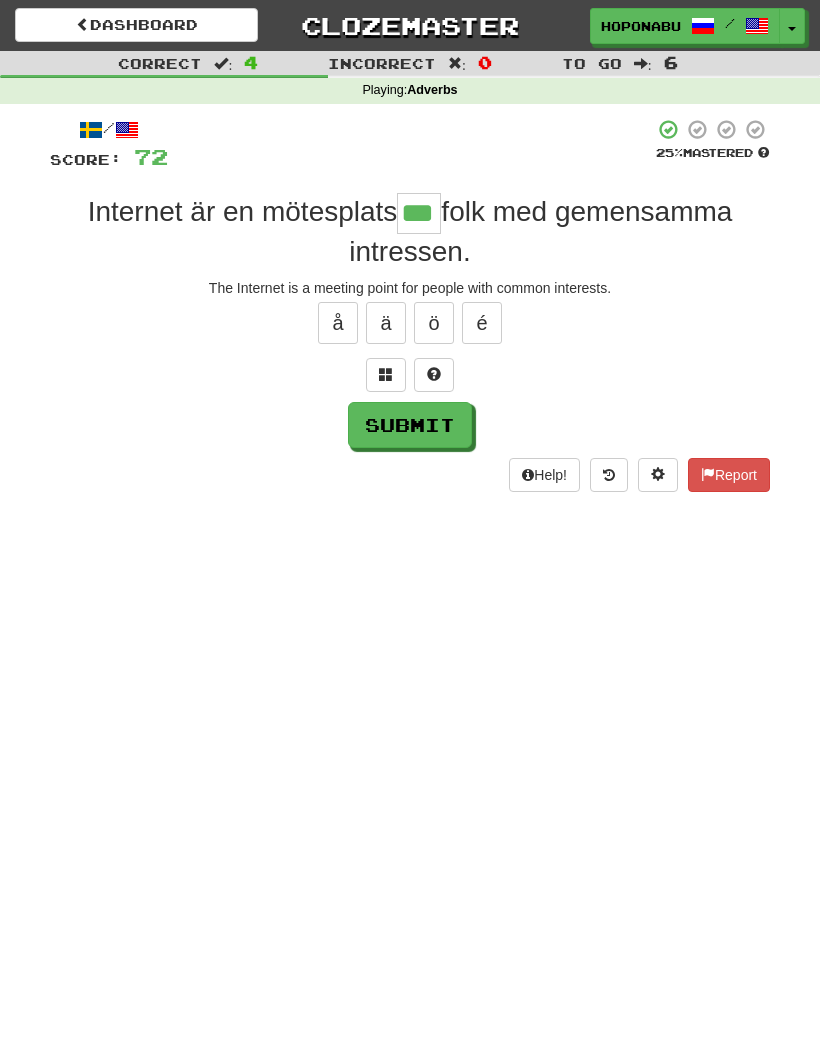 type on "***" 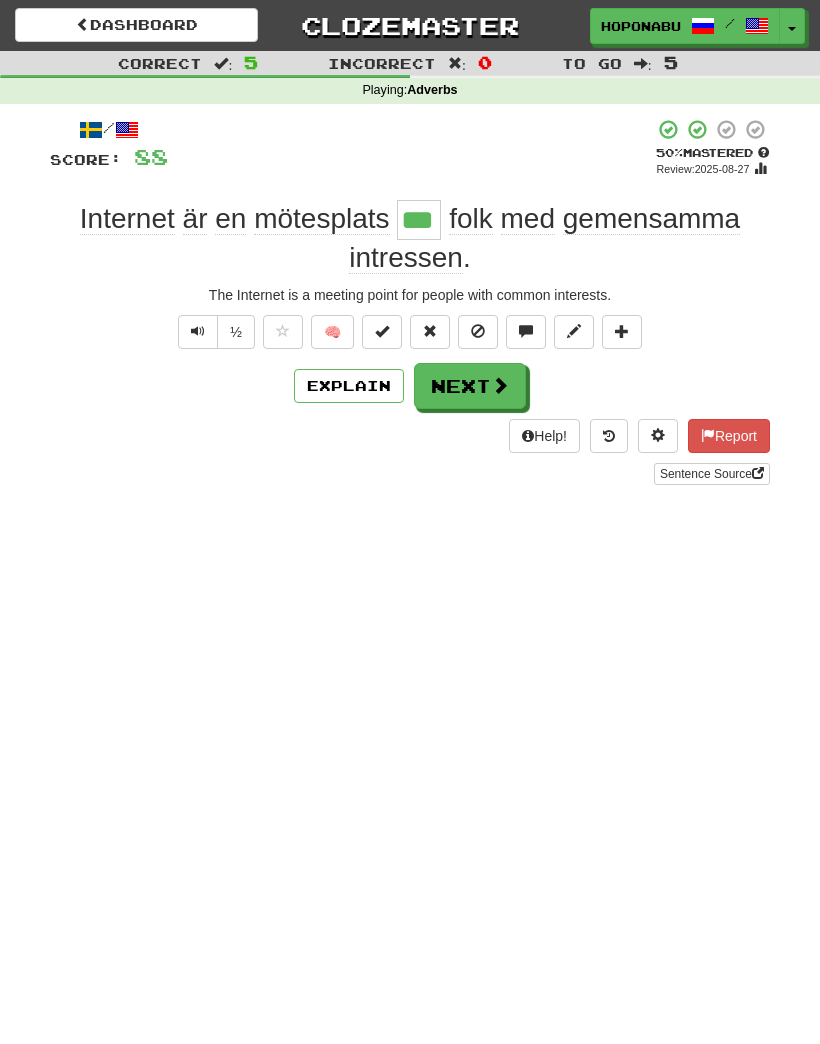 click on "Next" at bounding box center [470, 386] 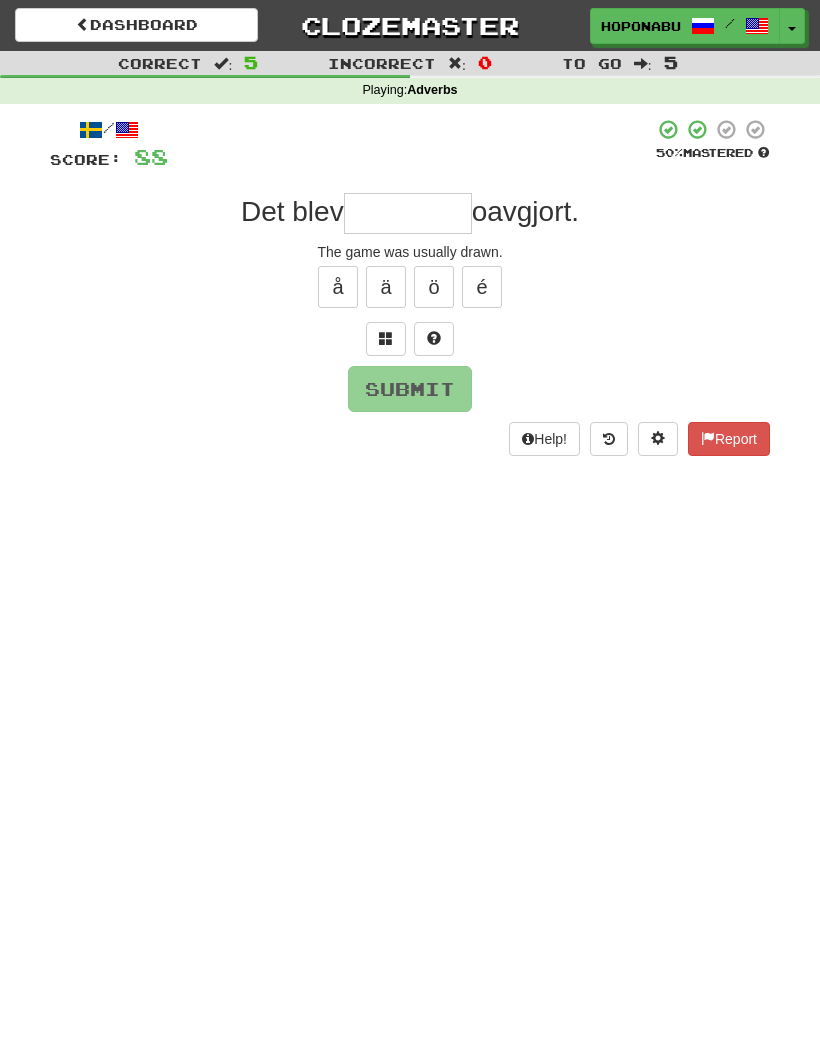 click at bounding box center (434, 339) 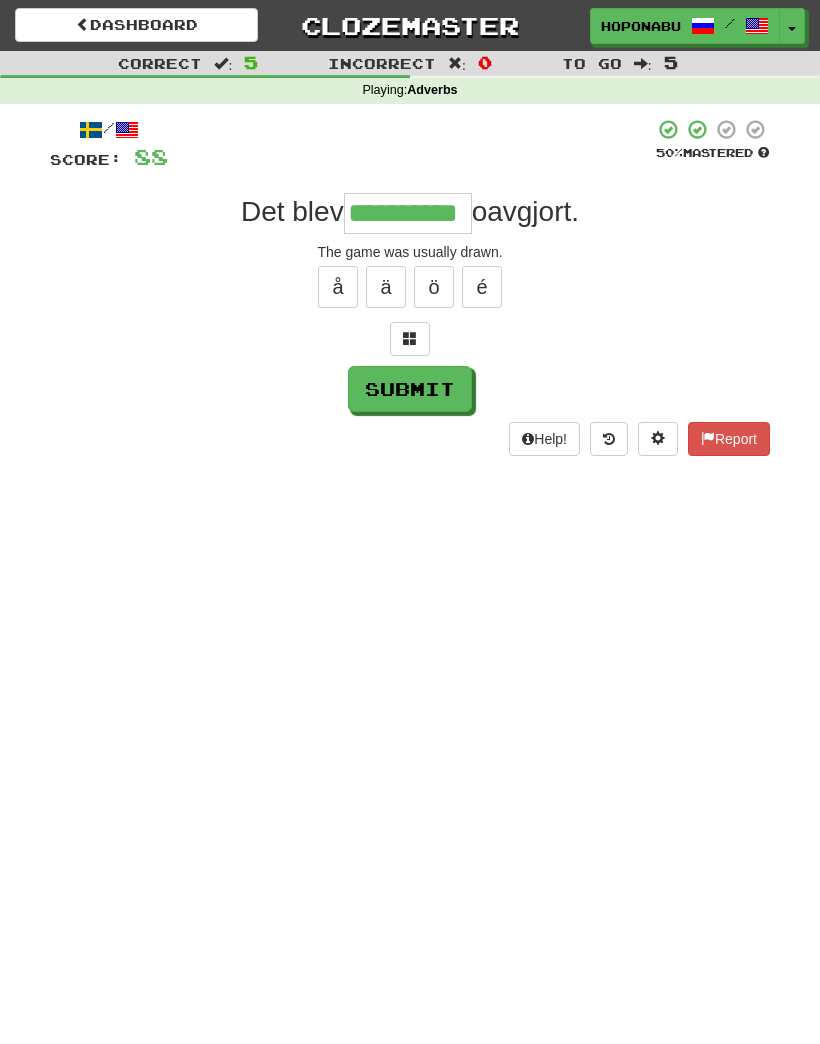 type on "**********" 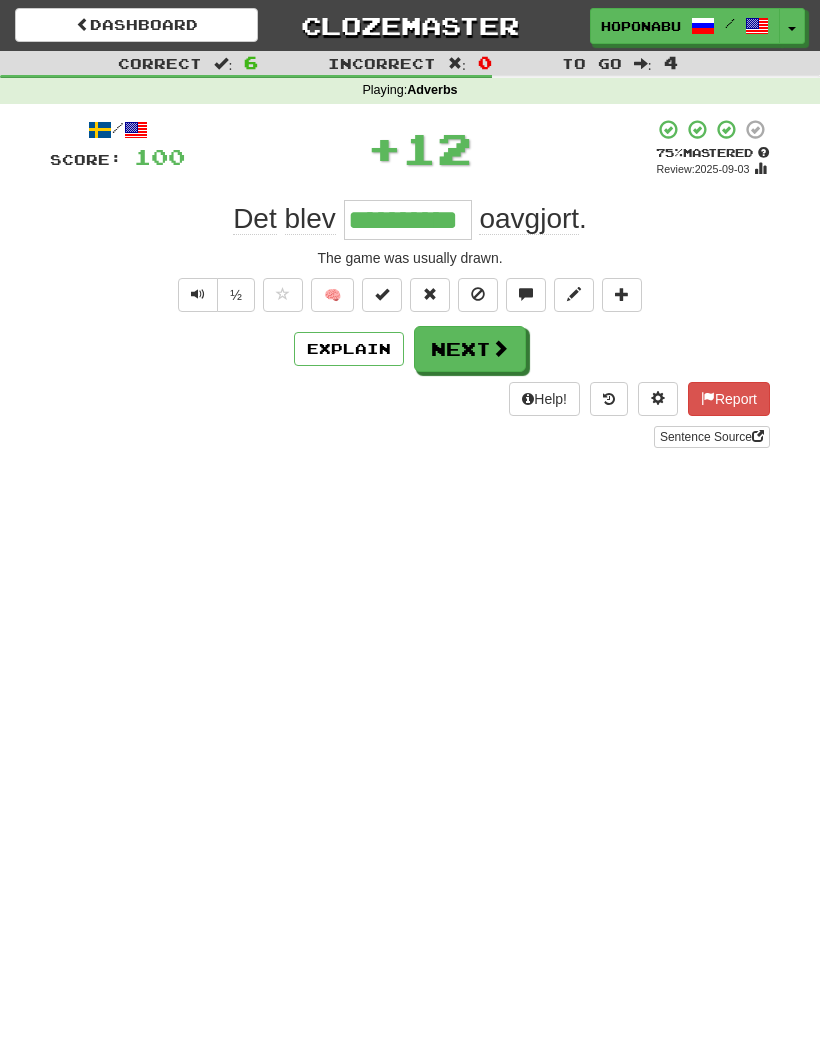 click on "Explain" at bounding box center [349, 349] 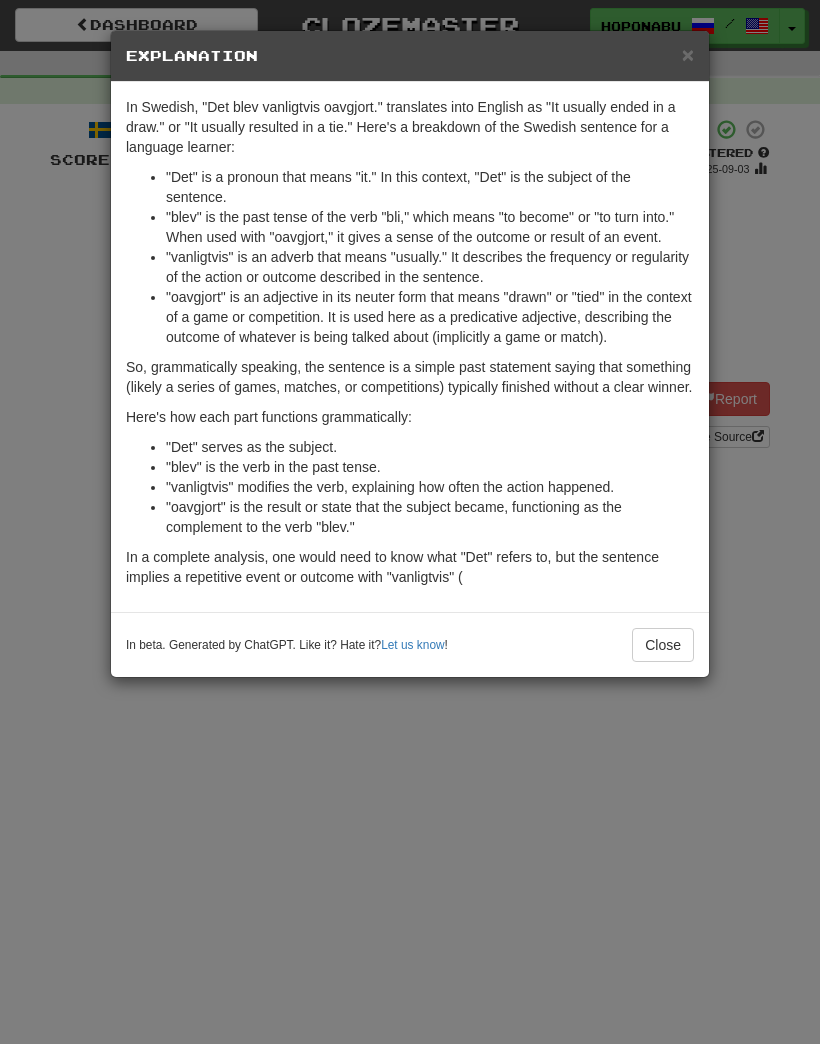click on "Close" at bounding box center [663, 645] 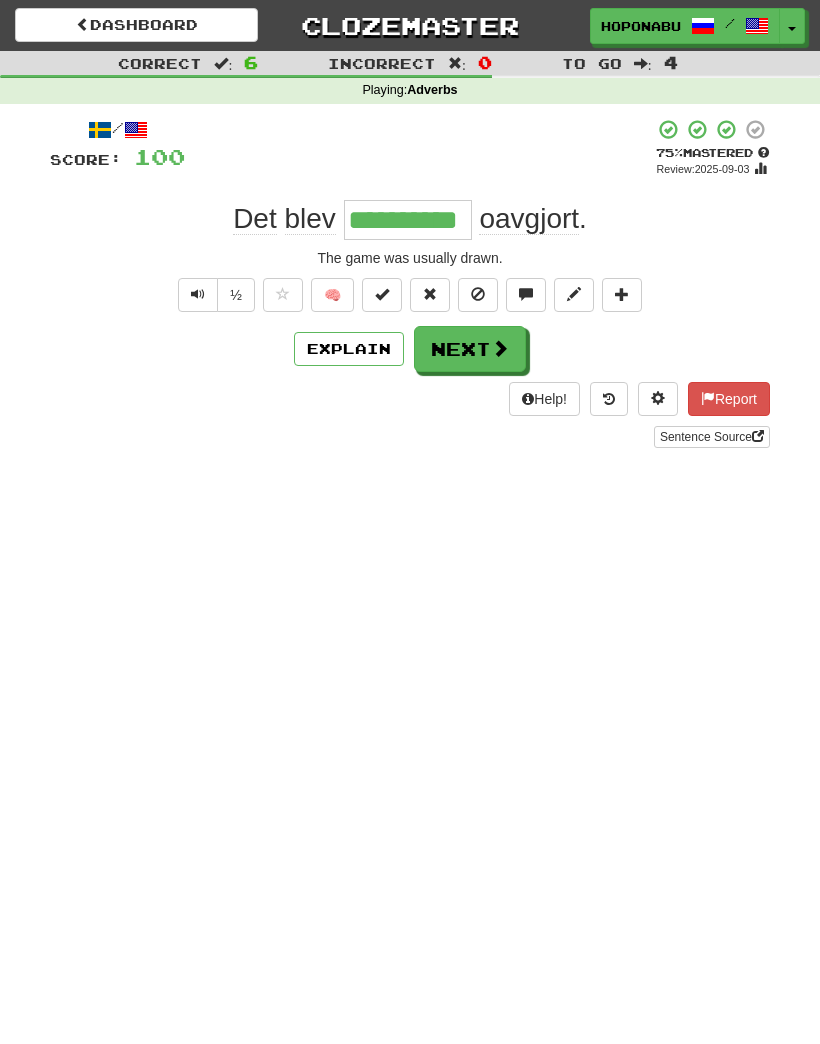 click at bounding box center (500, 348) 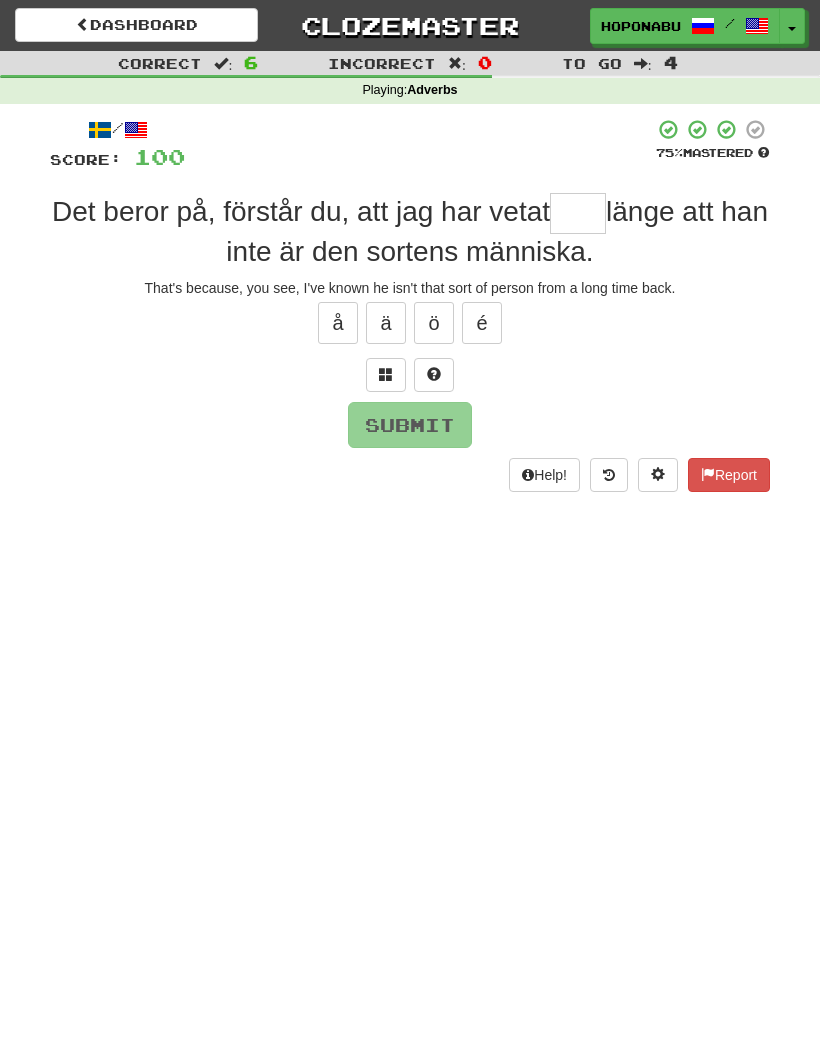 click at bounding box center (434, 375) 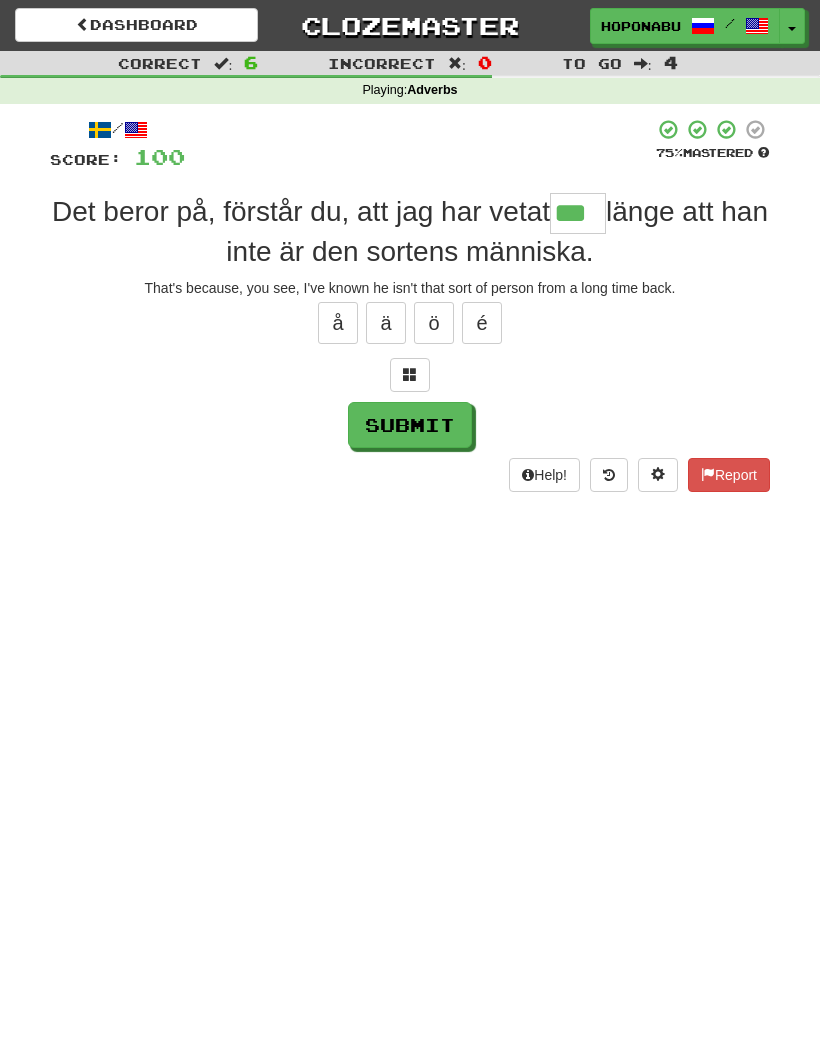 type on "***" 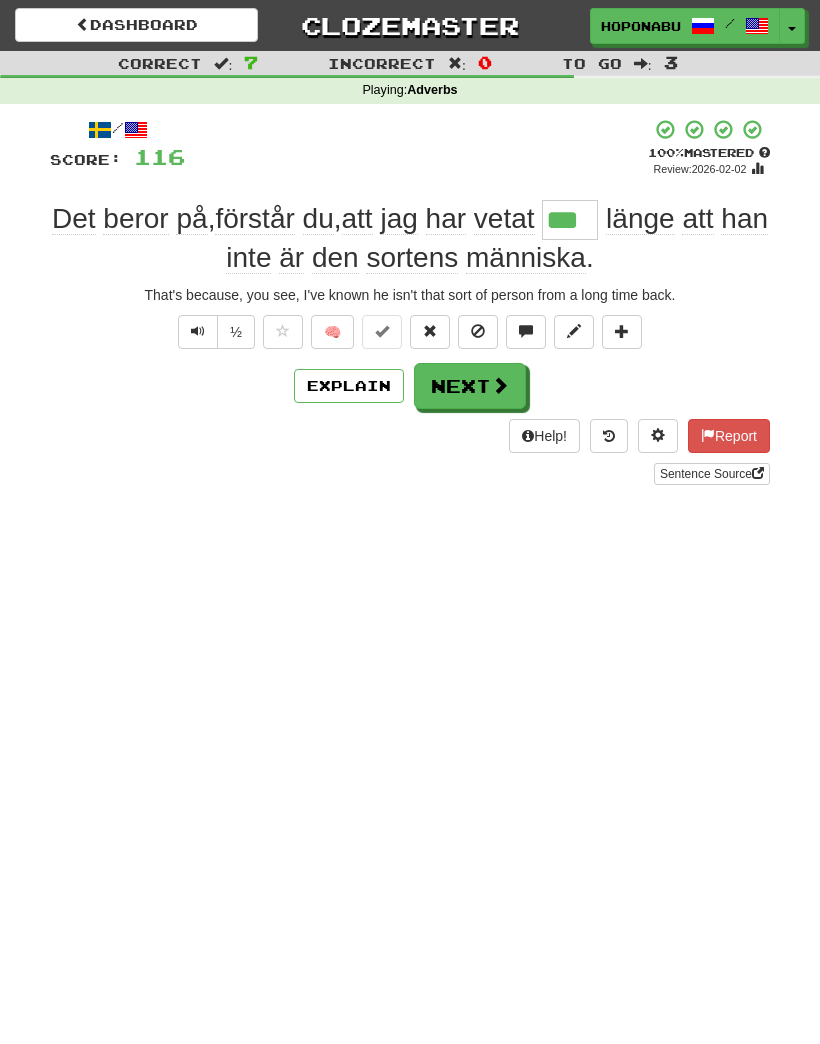 click on "Next" at bounding box center [470, 386] 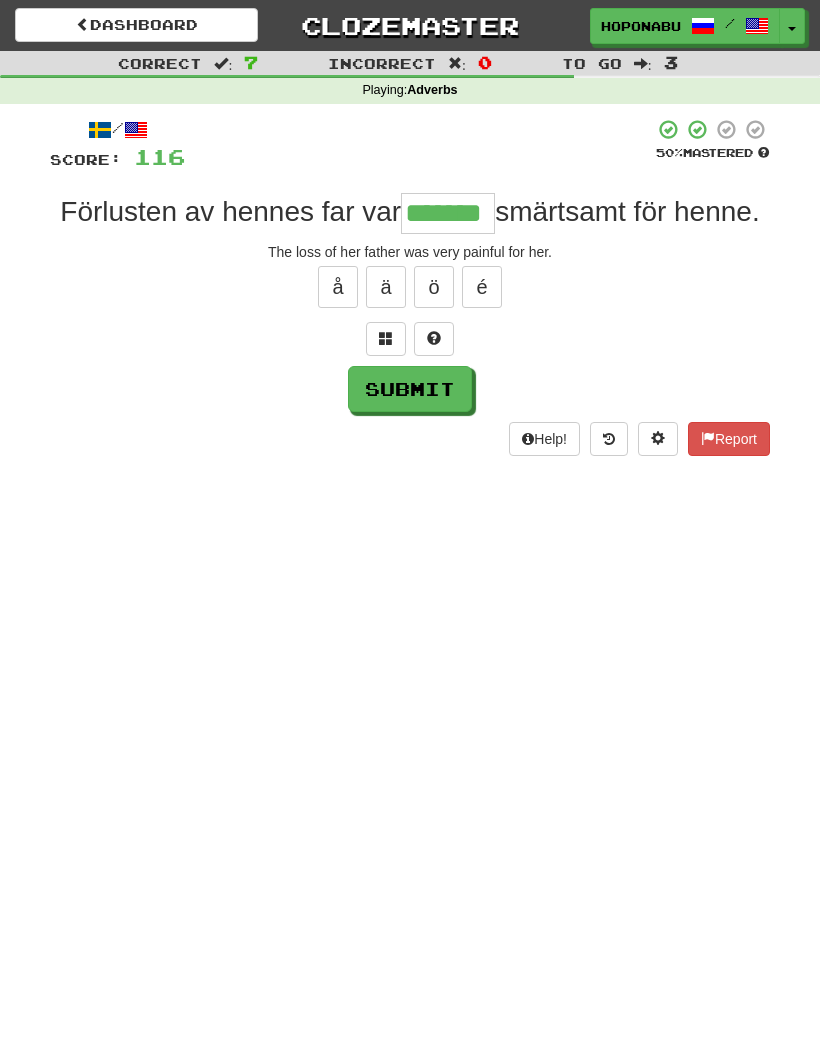 type on "*******" 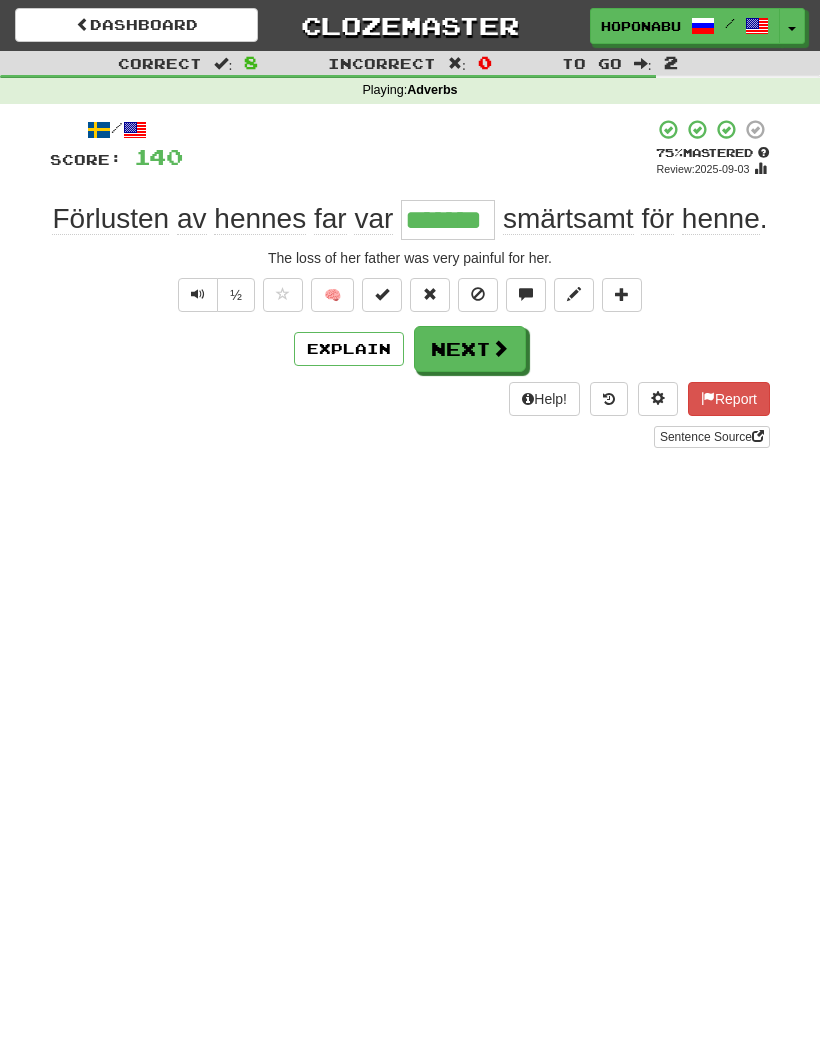 click on "Next" at bounding box center [470, 349] 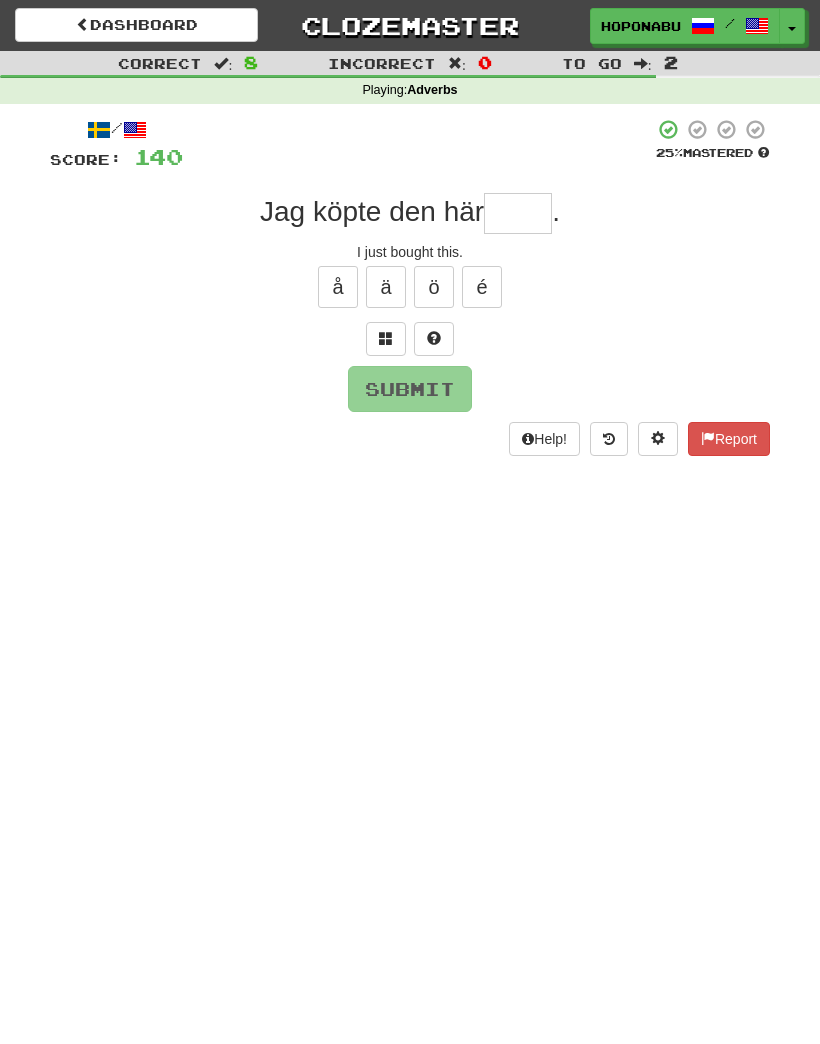 type on "*" 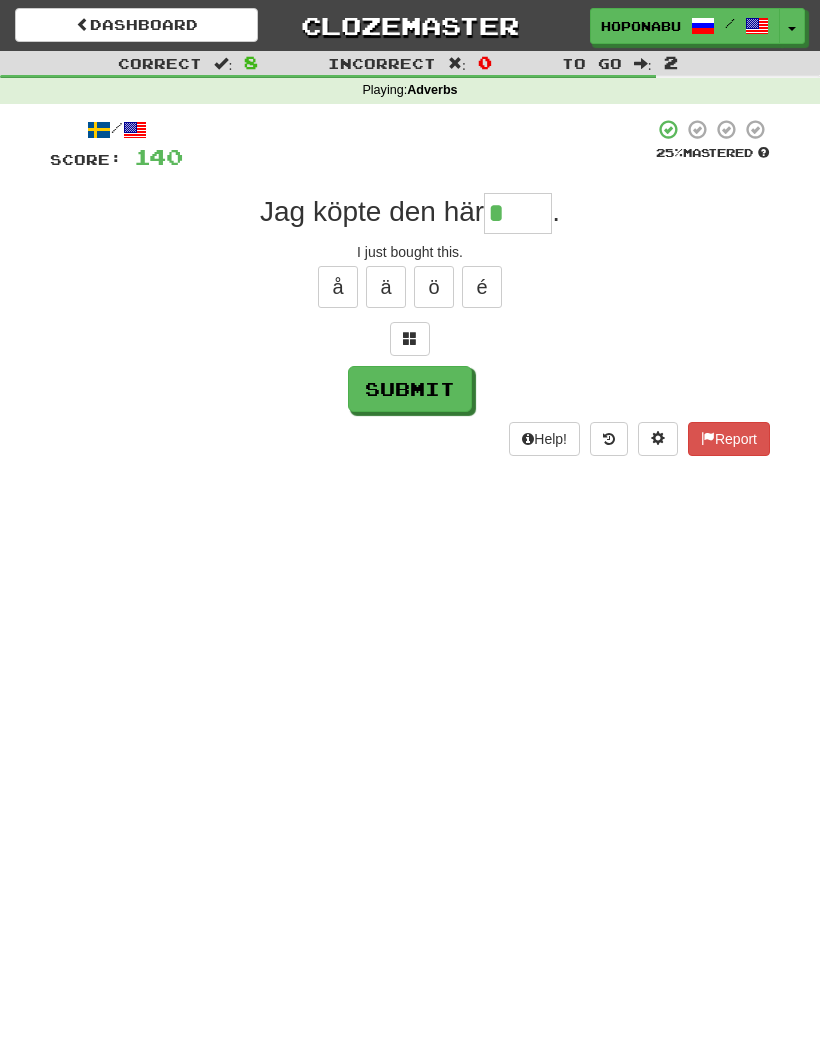 click at bounding box center (410, 339) 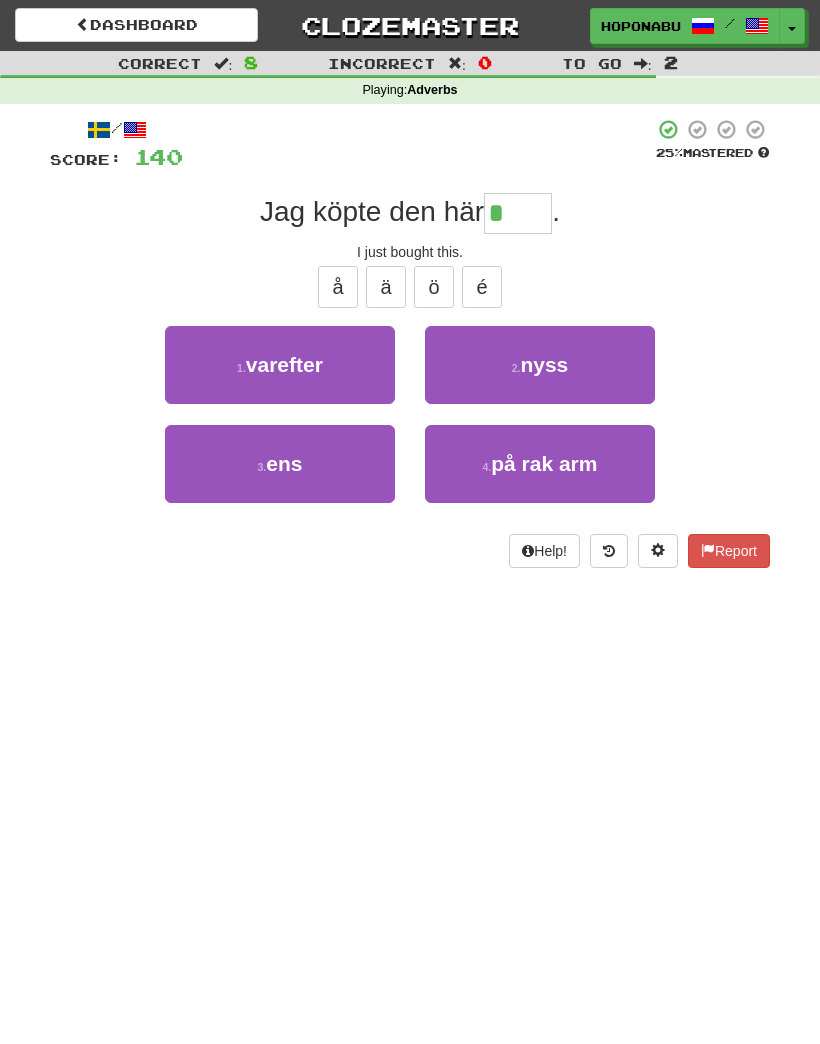 click on ". nyss" at bounding box center (540, 365) 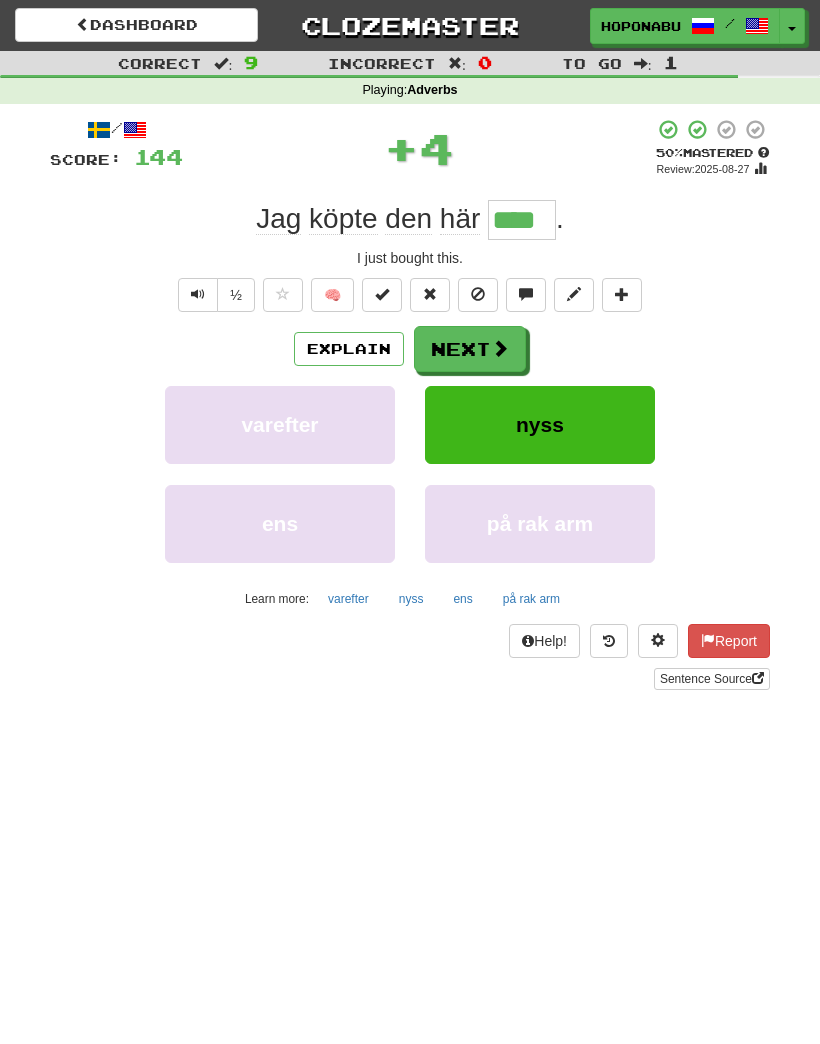 click on "Explain" at bounding box center (349, 349) 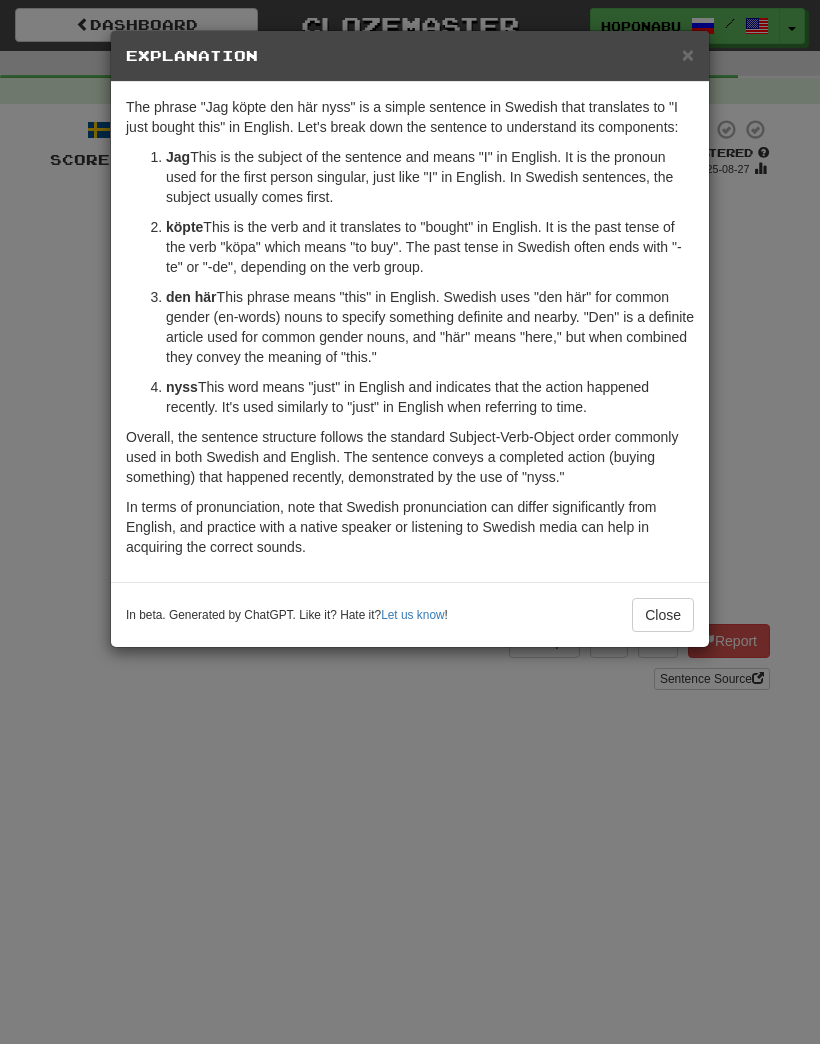click on "Close" at bounding box center (663, 615) 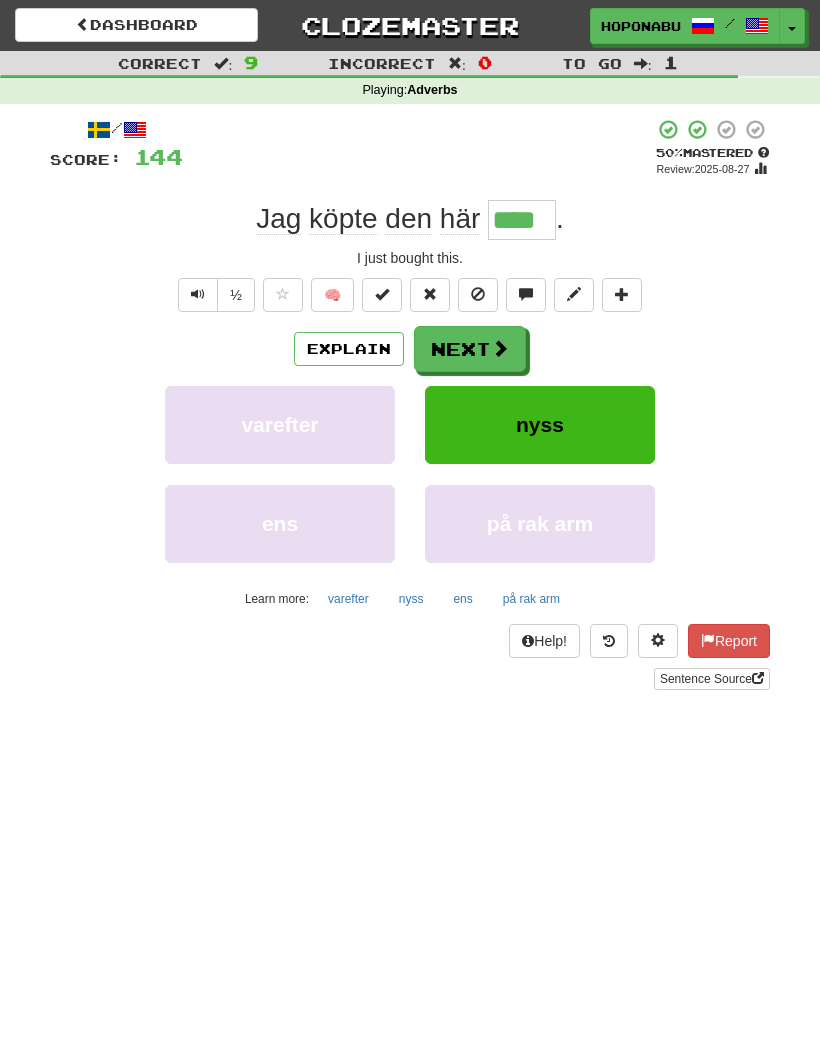 click on "Explain" at bounding box center [349, 349] 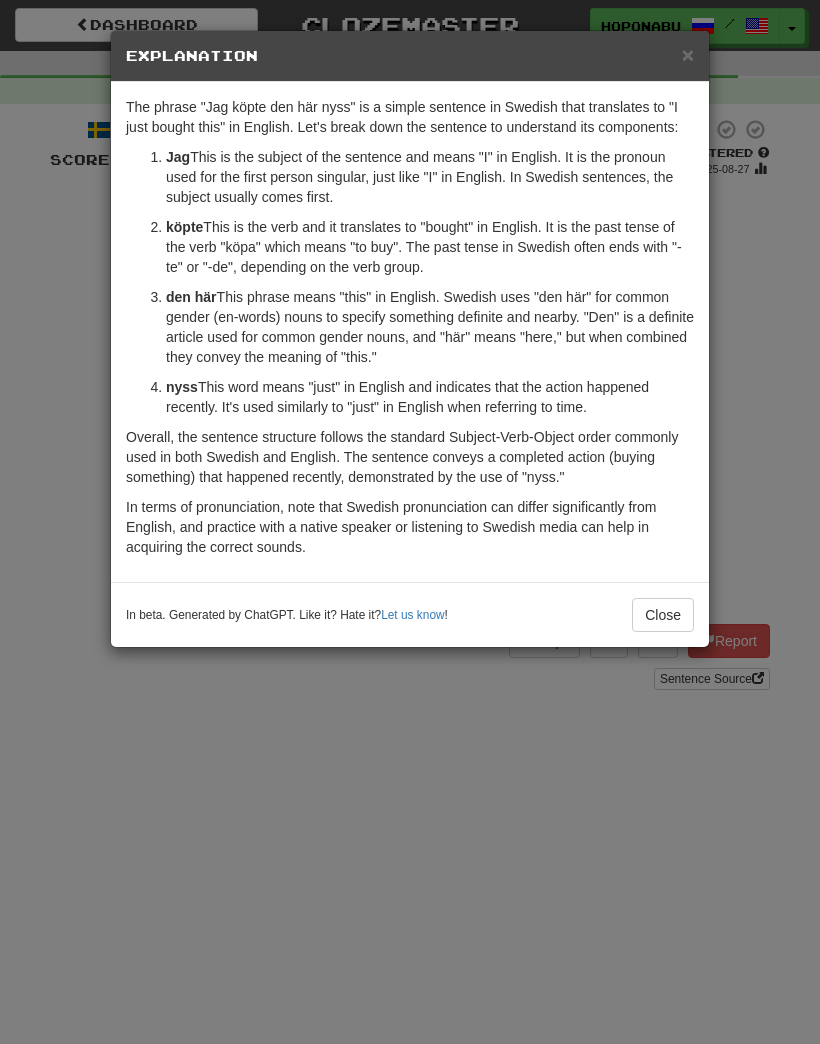 click on "Close" at bounding box center (663, 615) 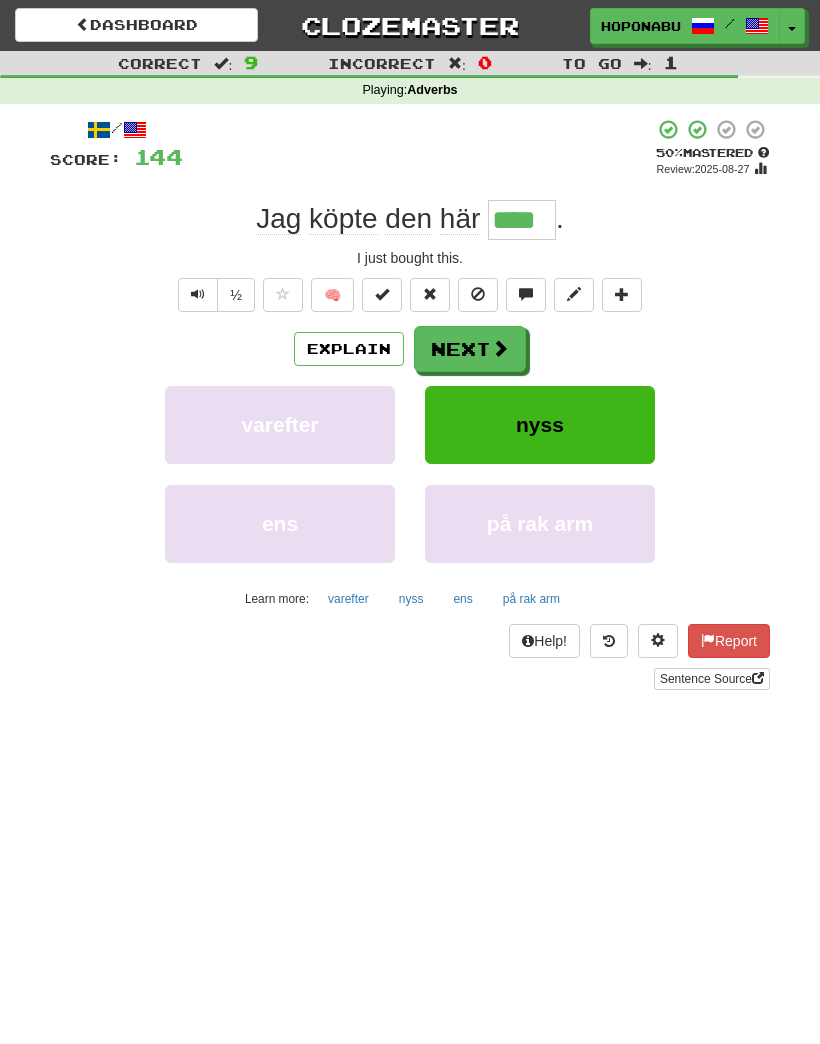 click on "Next" at bounding box center [470, 349] 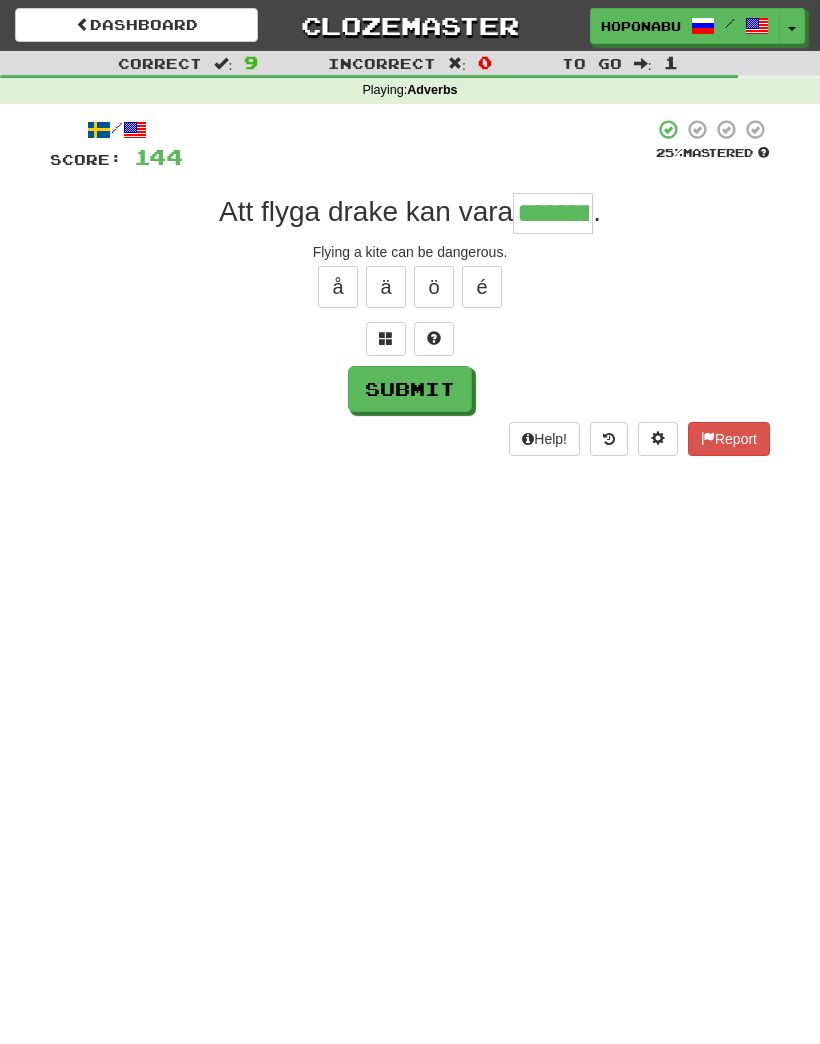 type on "*******" 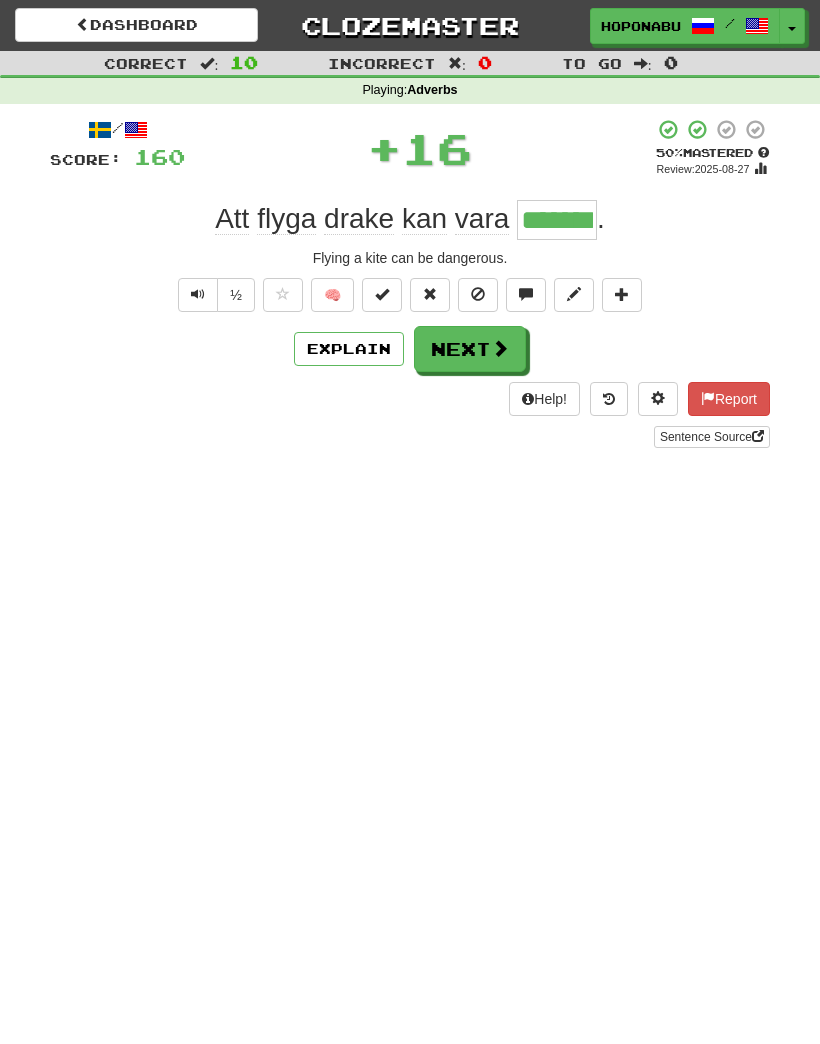 click on "Next" at bounding box center [470, 349] 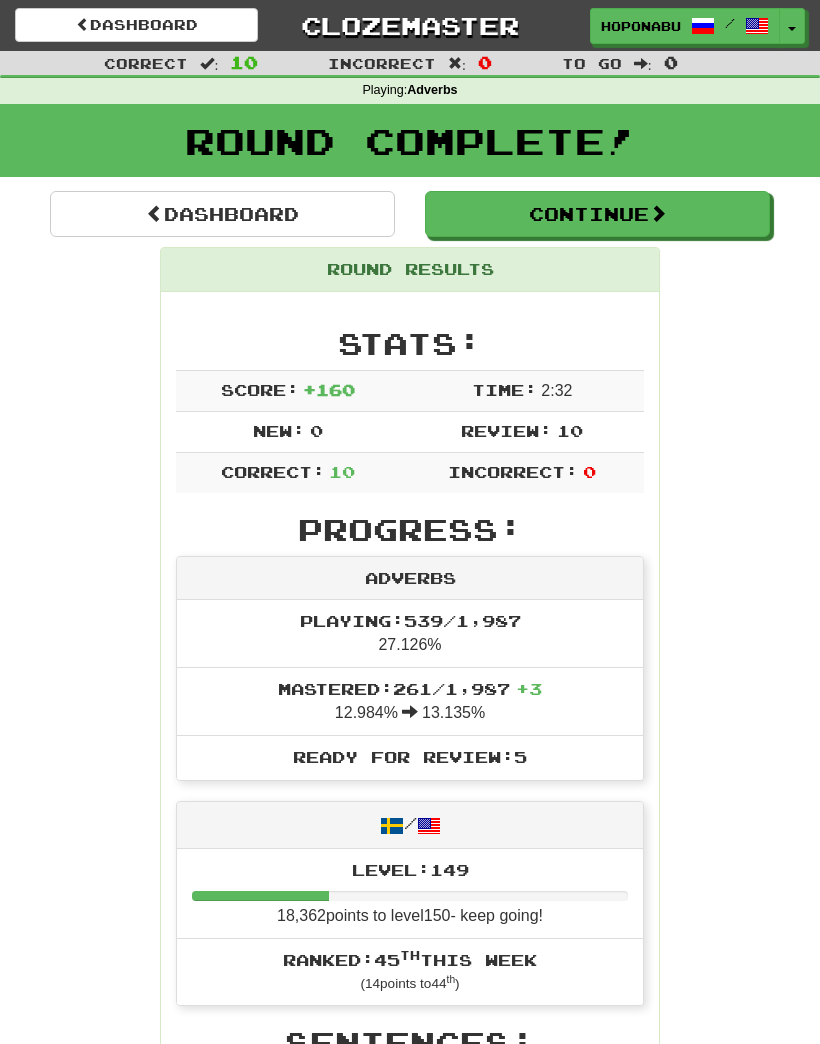 click on "Continue" at bounding box center [597, 214] 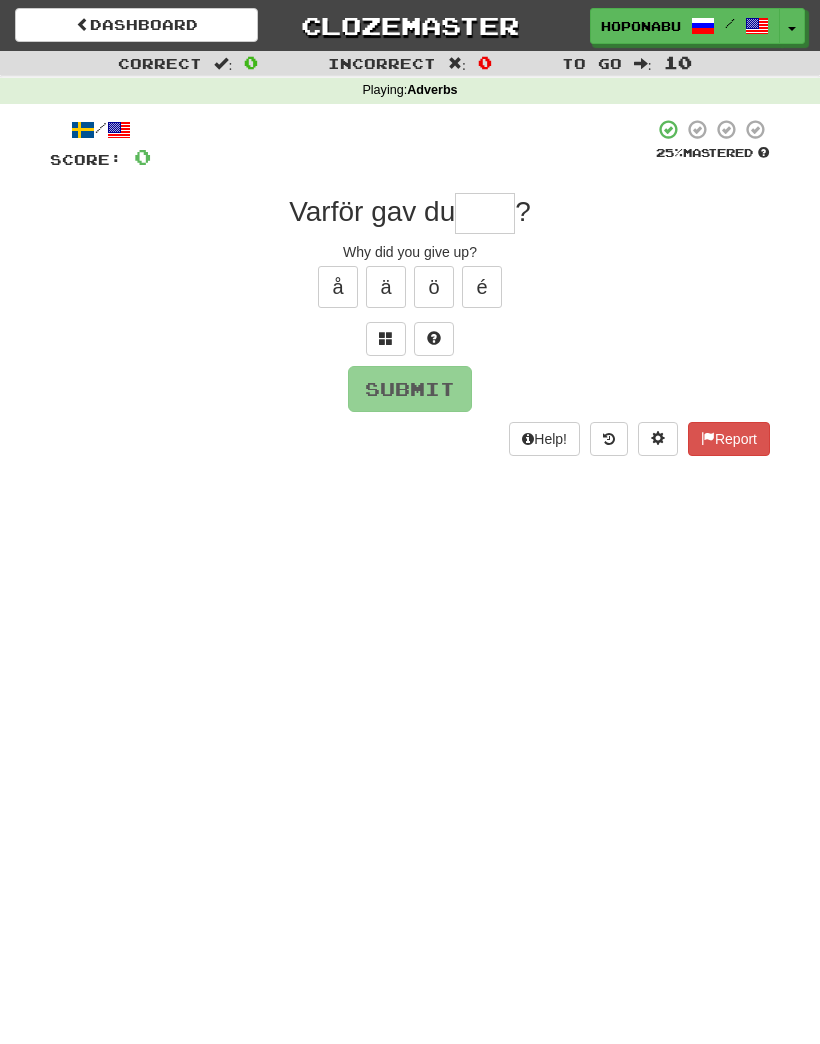 click at bounding box center [485, 213] 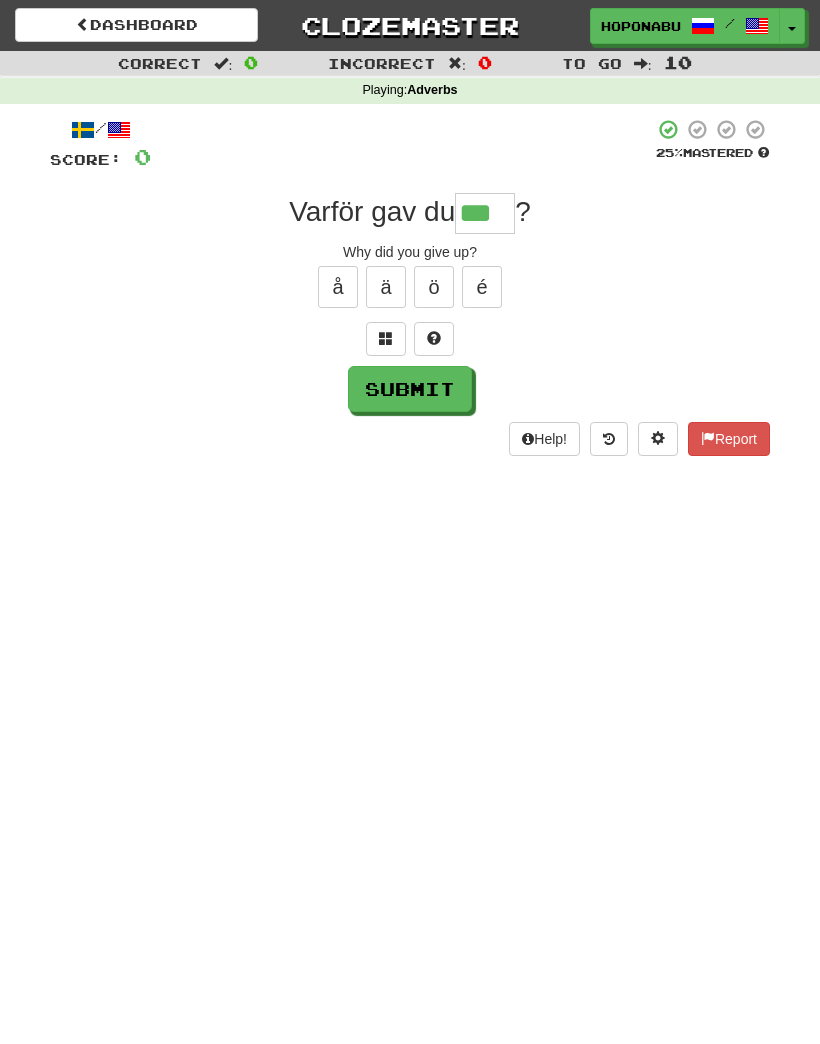 type on "***" 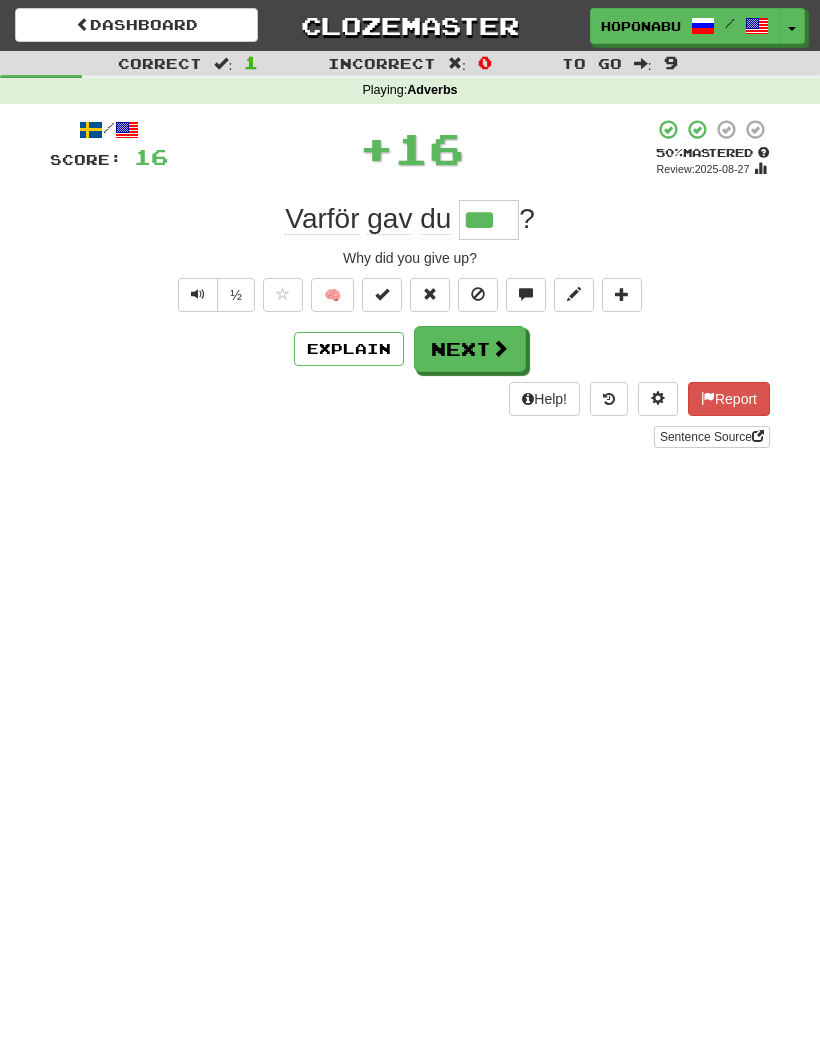 click on "Next" at bounding box center (470, 349) 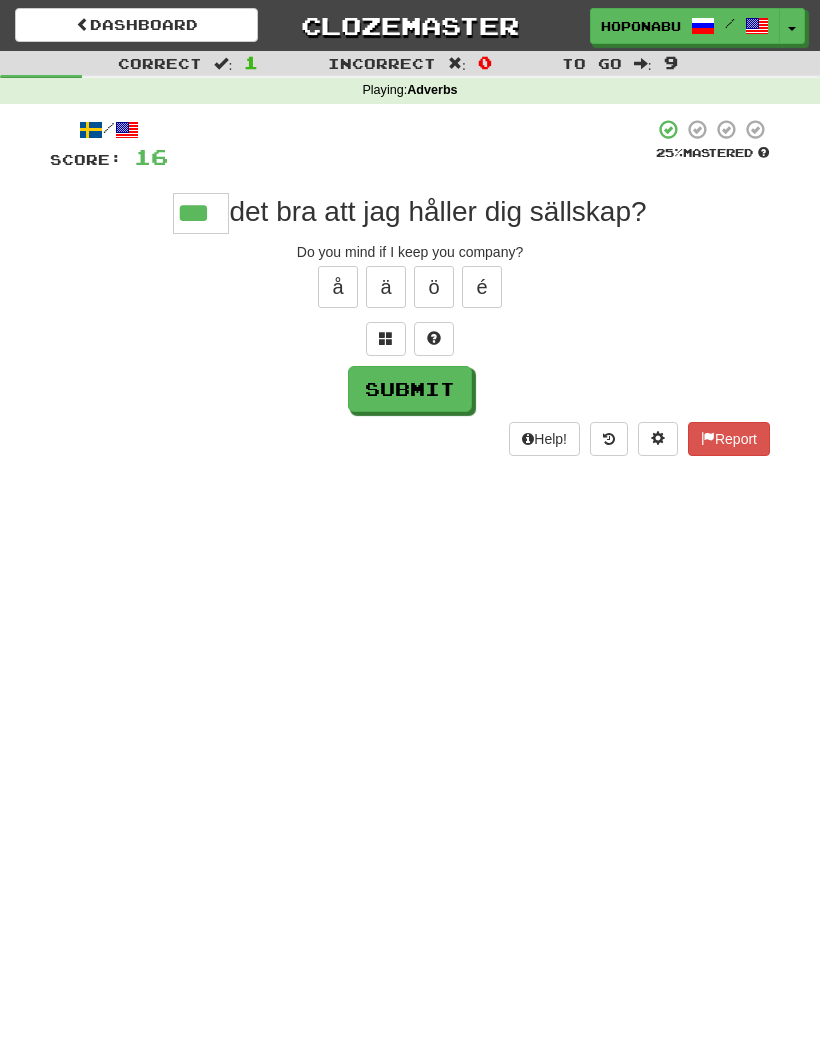 click on "Submit" at bounding box center (410, 389) 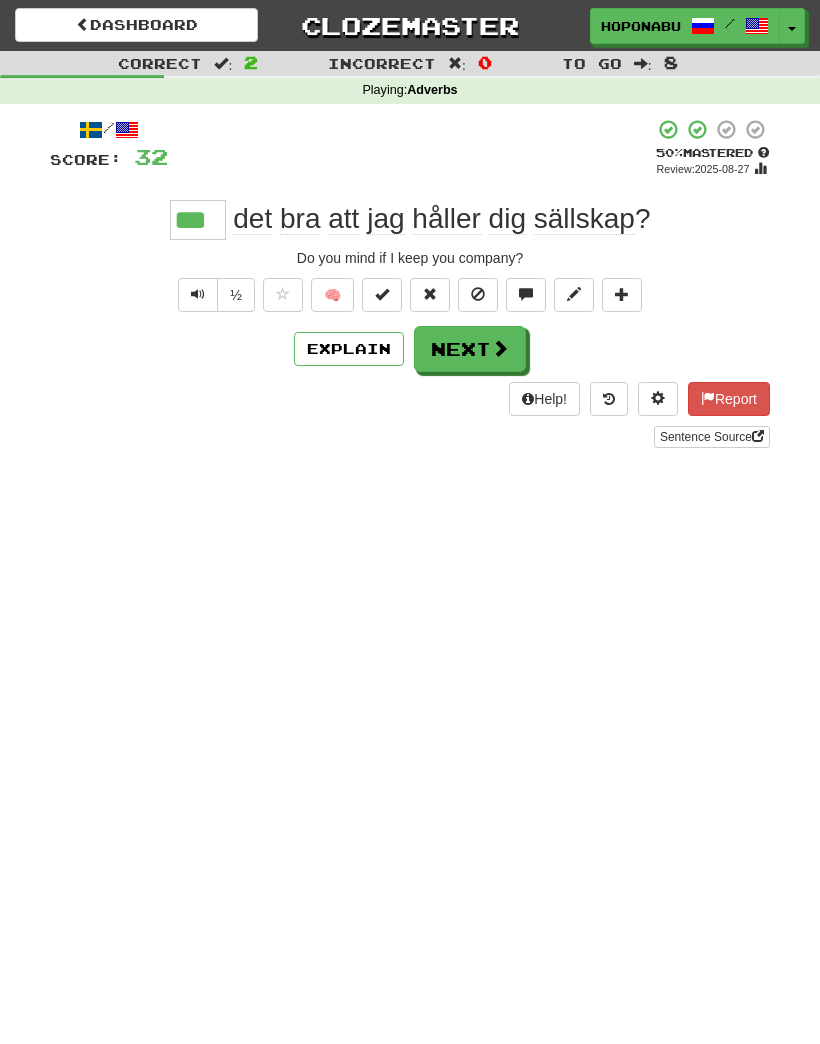click on "Next" at bounding box center [470, 349] 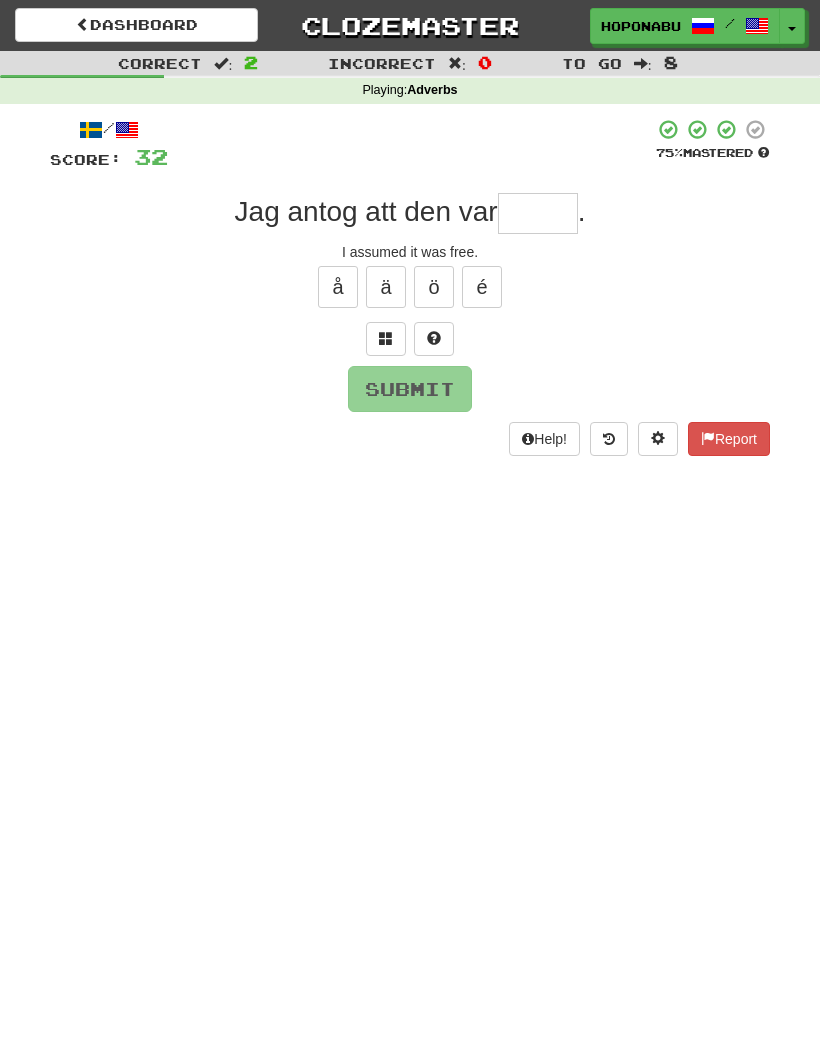type on "*" 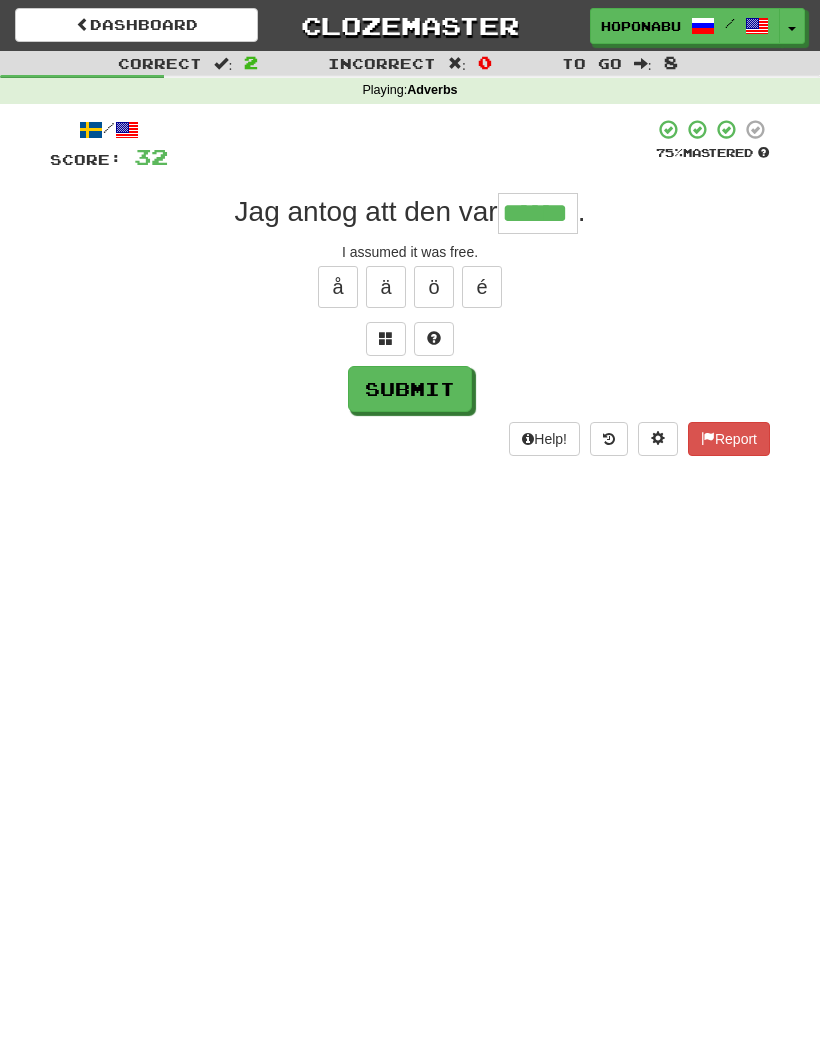 type on "******" 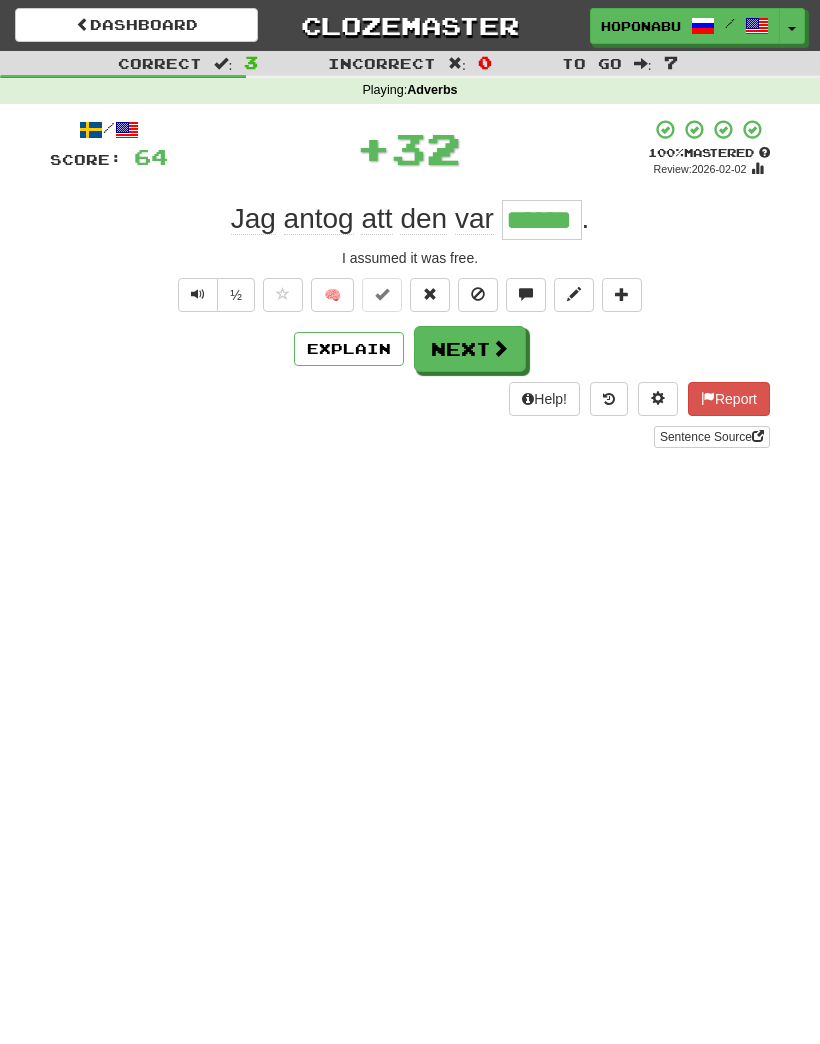 click on "Next" at bounding box center (470, 349) 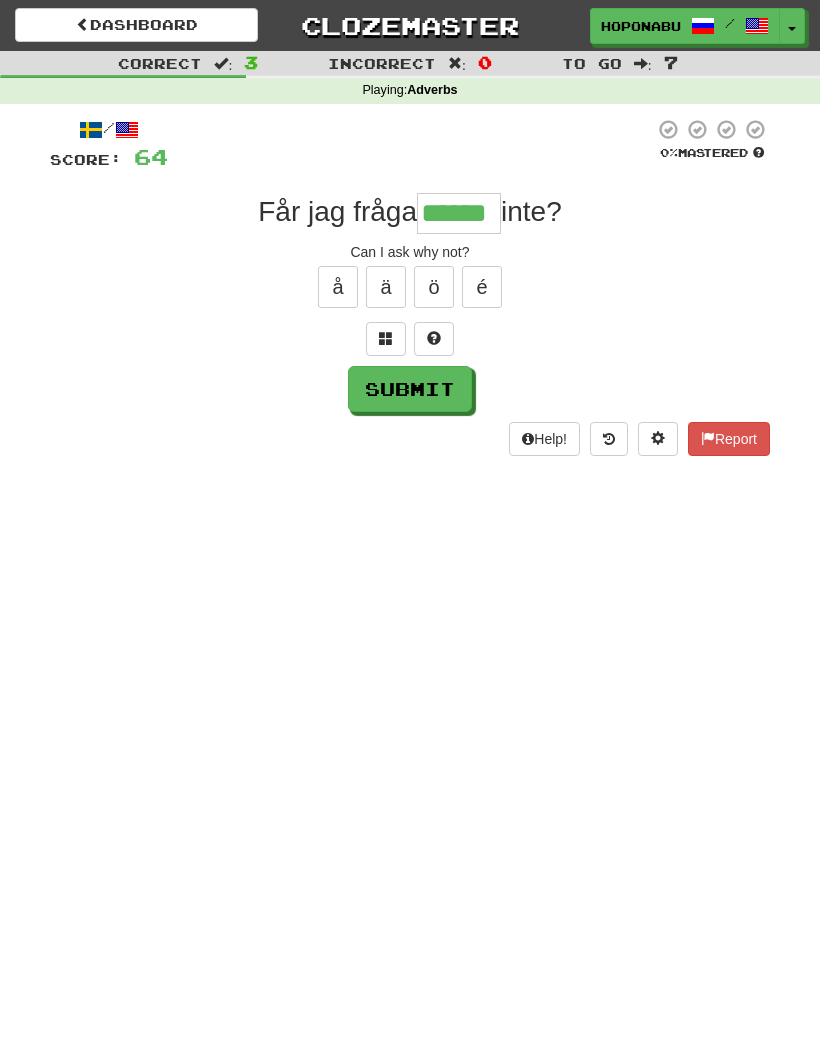 type on "******" 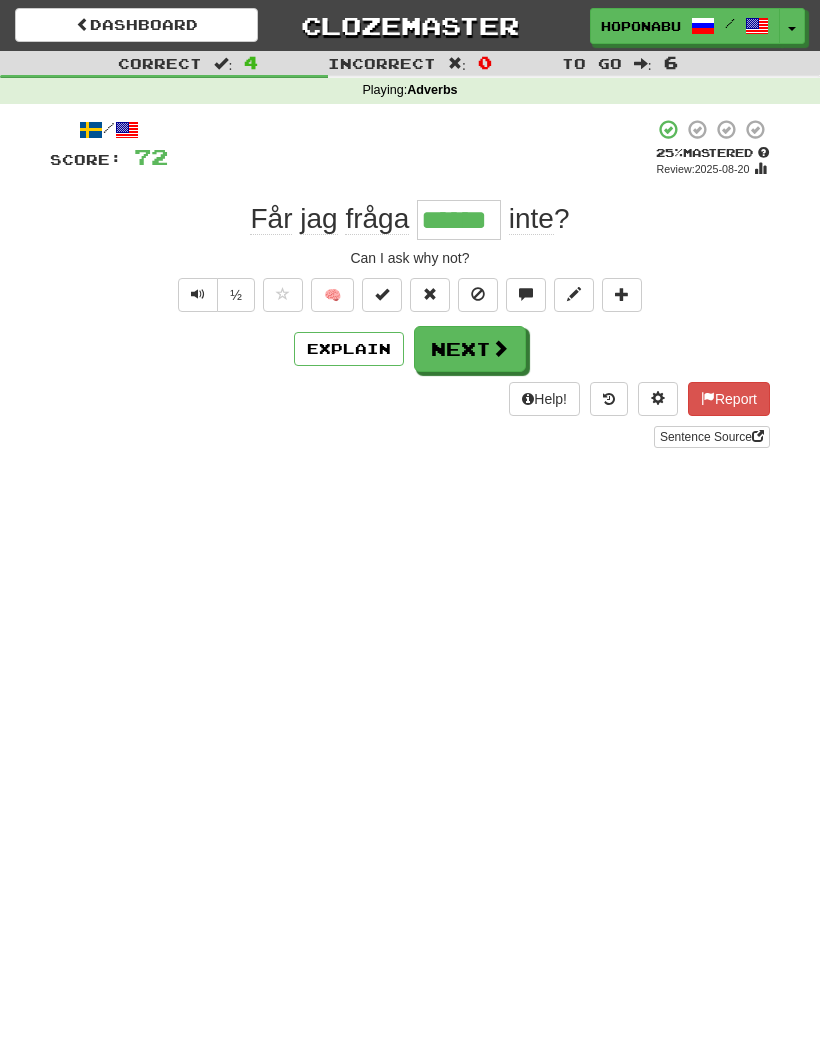 click at bounding box center (500, 348) 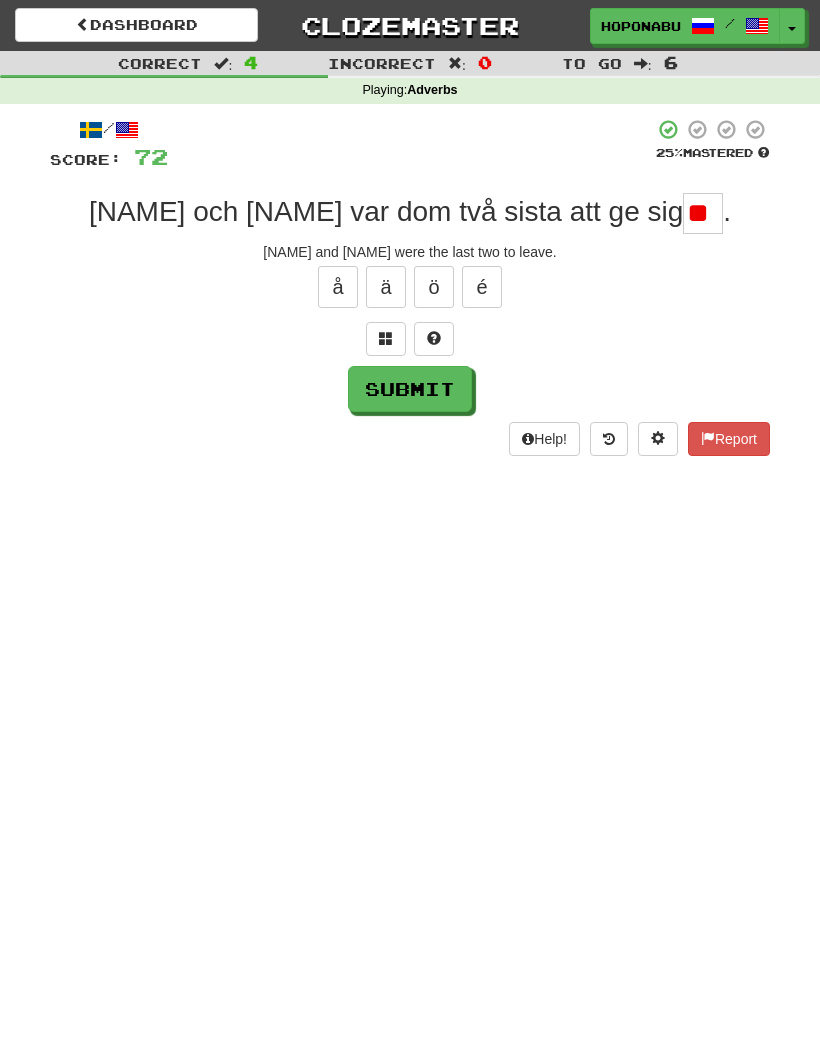 type on "*" 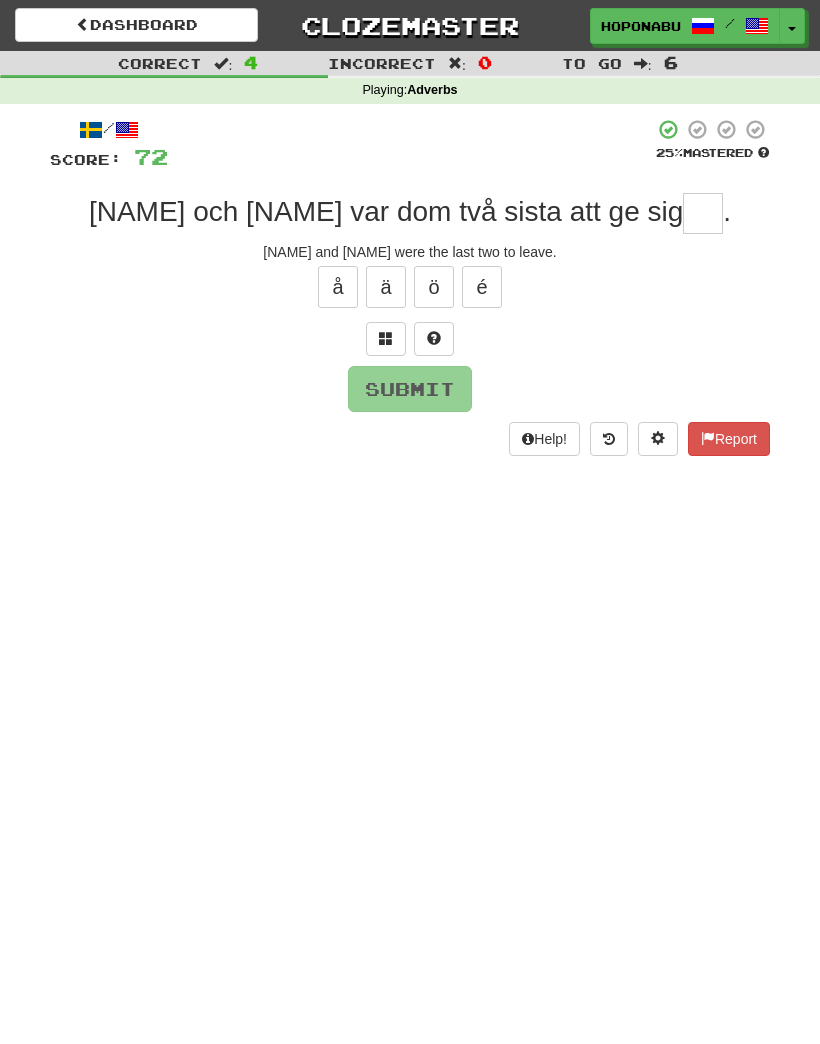 type on "*" 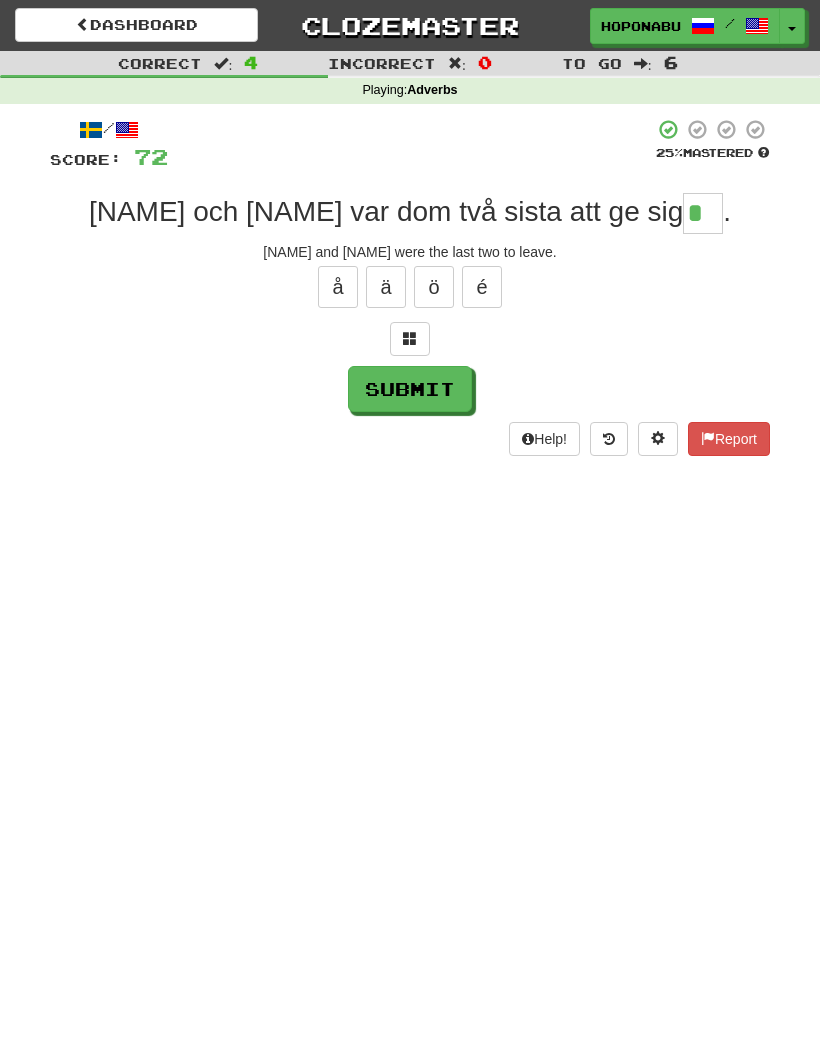 click at bounding box center [410, 338] 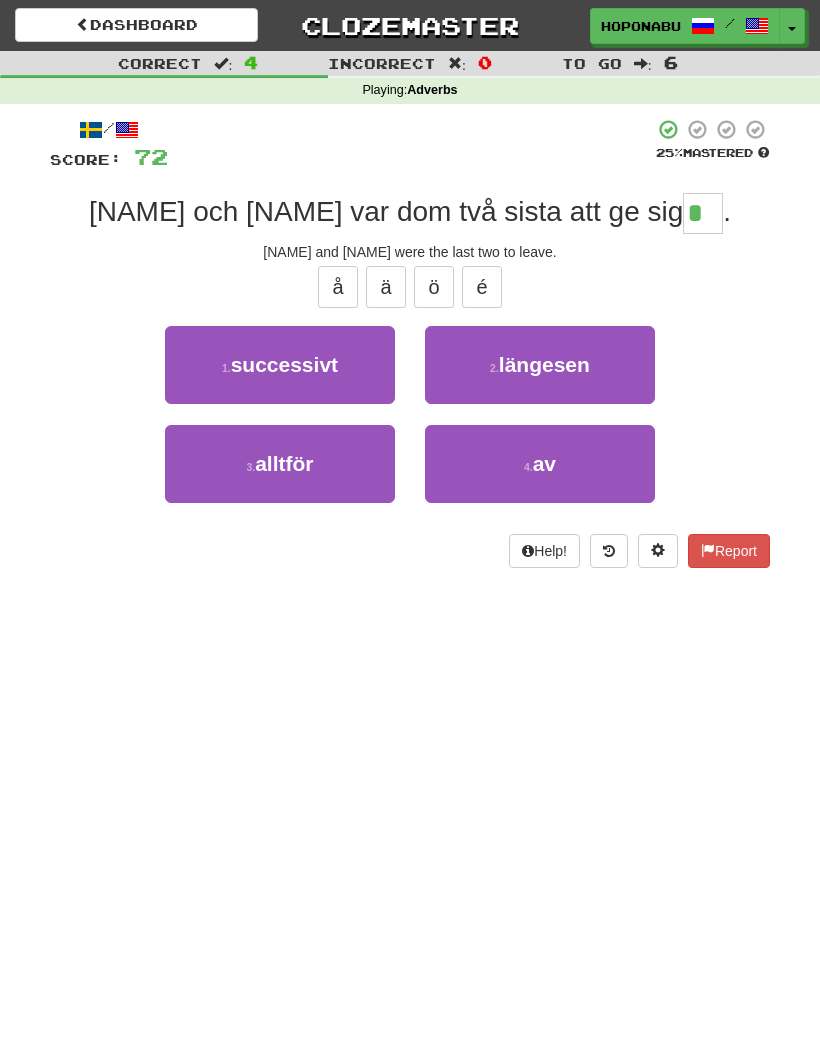 click on "4 . av" at bounding box center (540, 464) 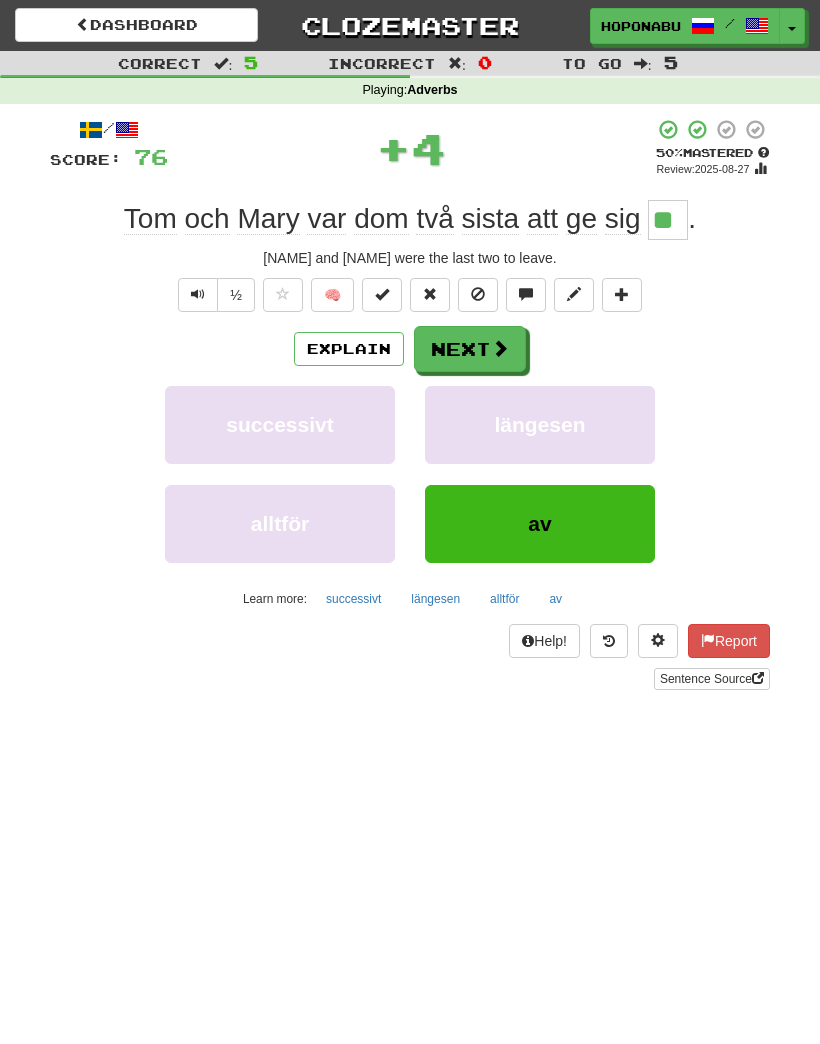 click on "Next" at bounding box center [470, 349] 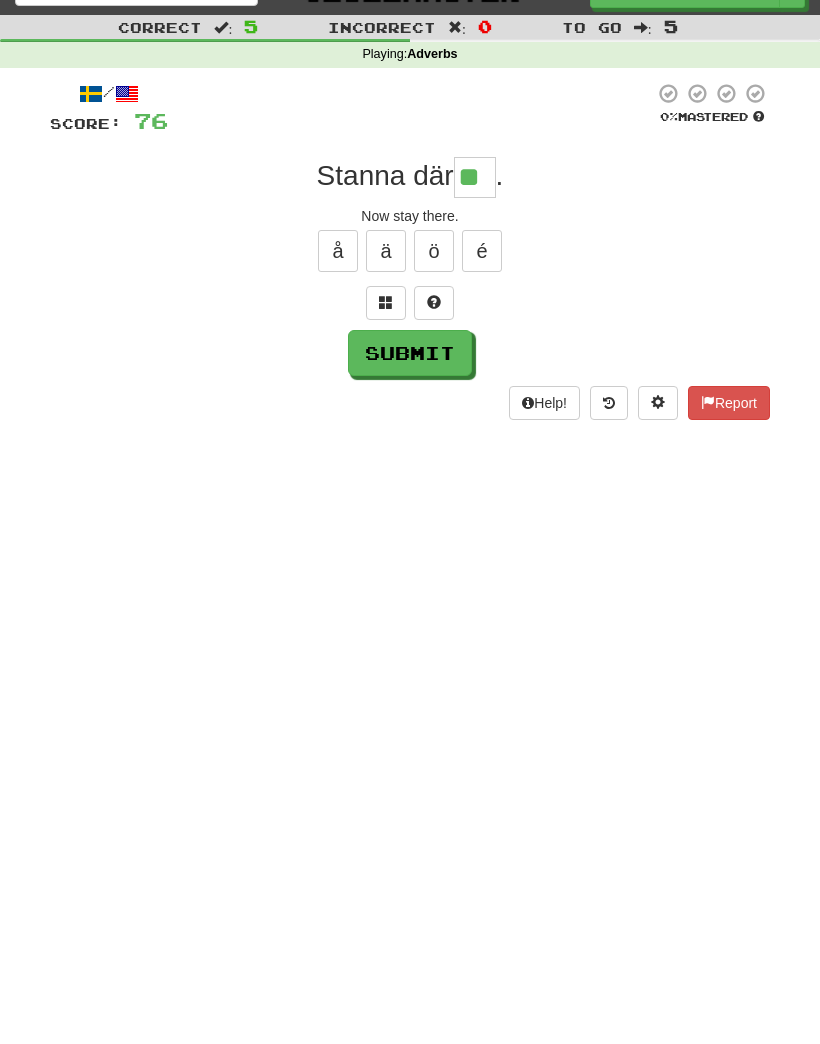 type on "**" 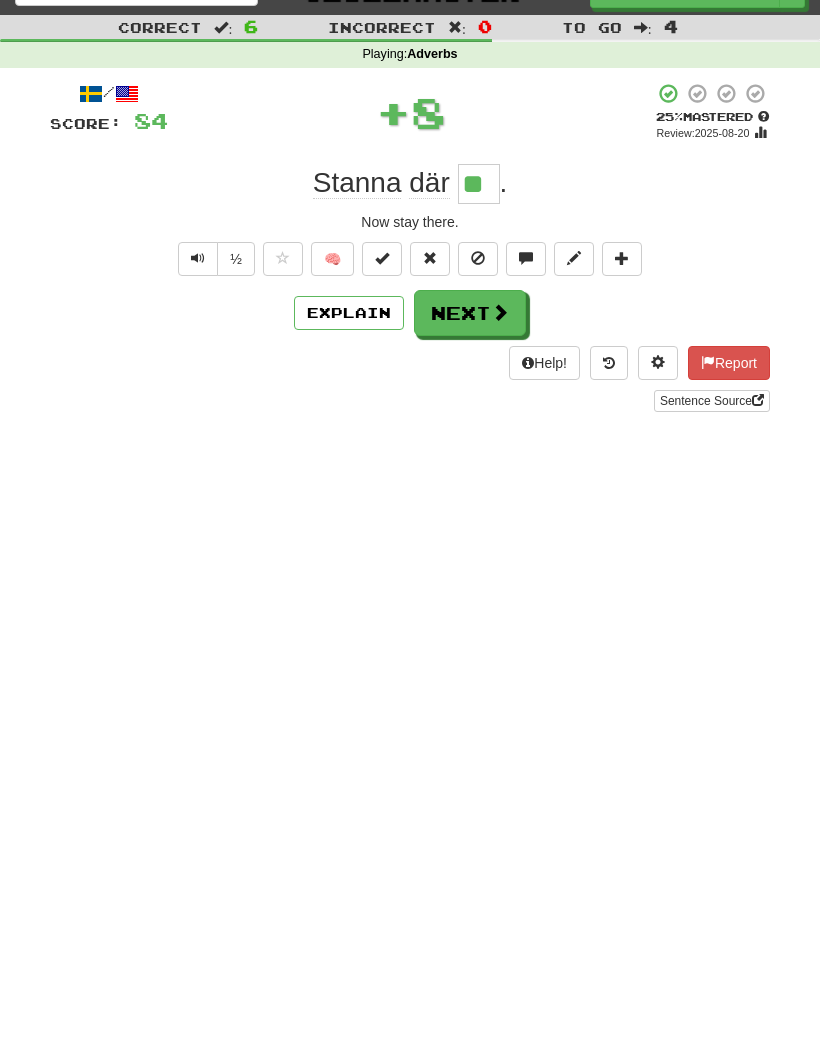 click on "🧠" at bounding box center (332, 259) 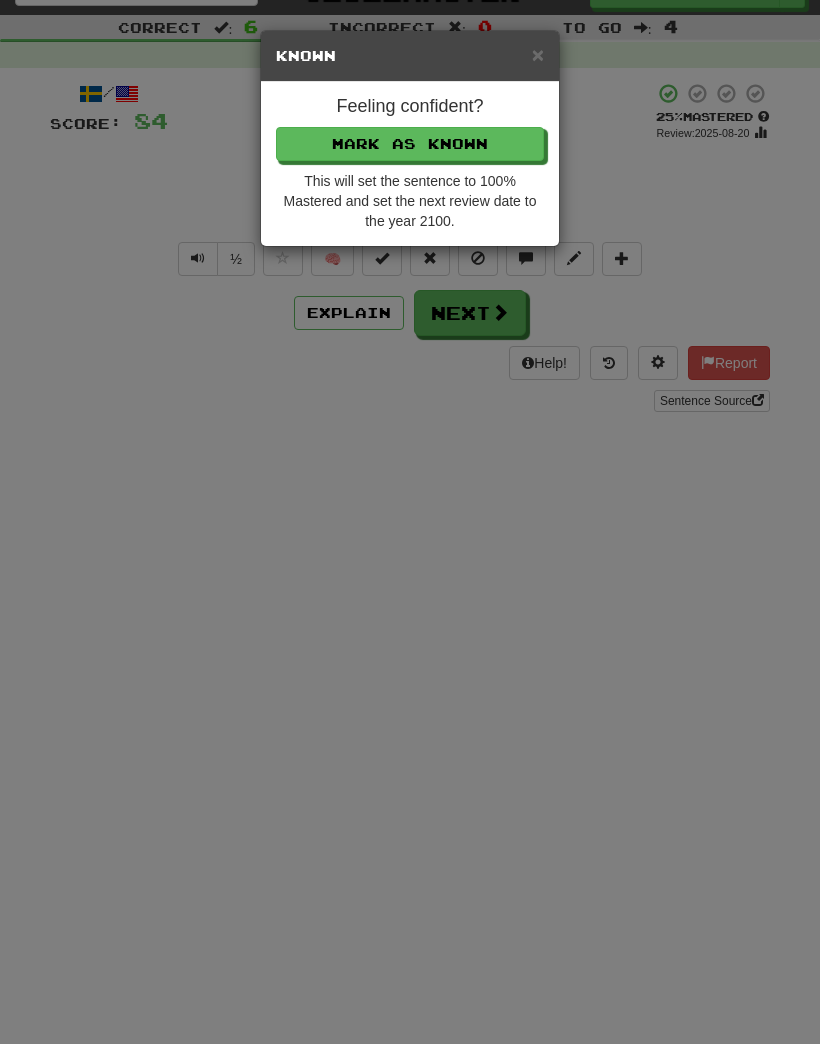 click on "Mark as Known" at bounding box center [410, 144] 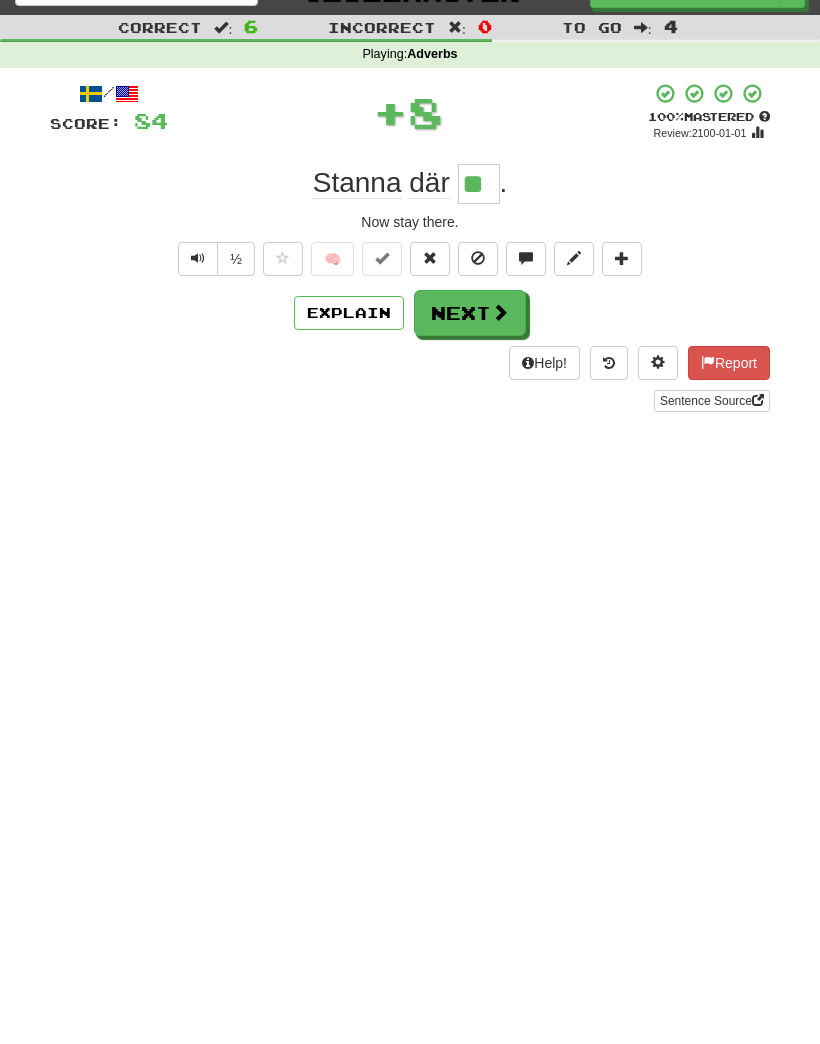 click on "Next" at bounding box center (470, 313) 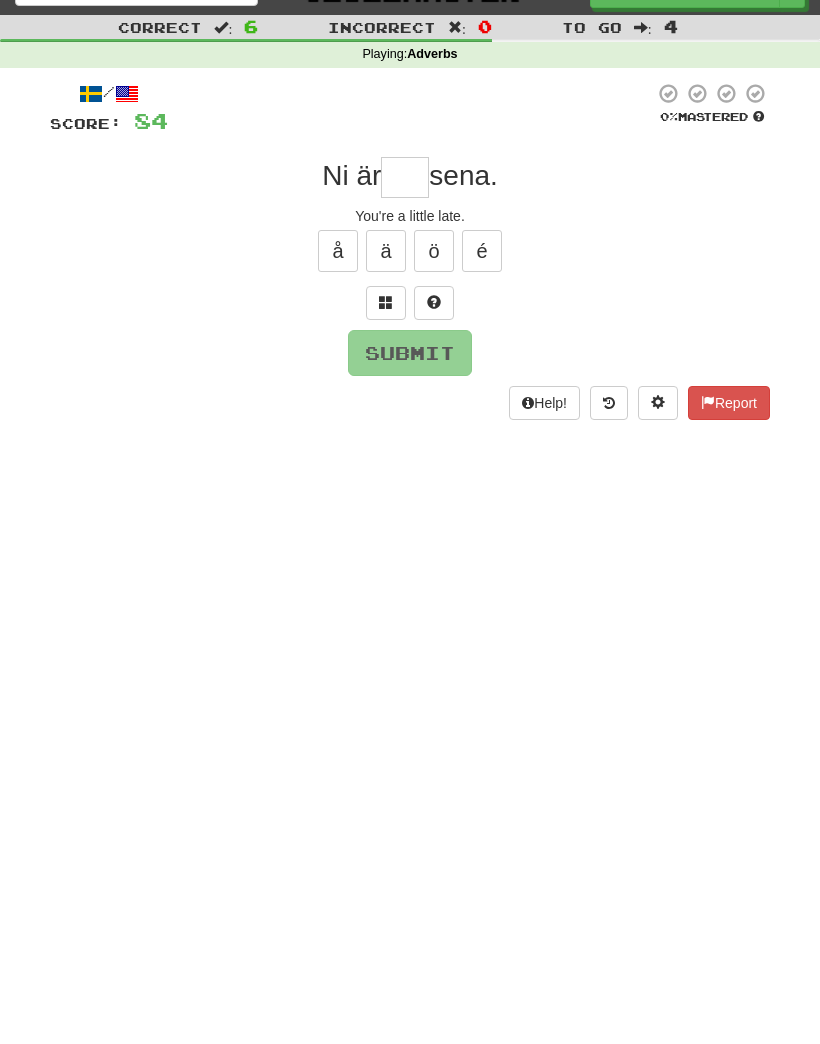 scroll, scrollTop: 35, scrollLeft: 0, axis: vertical 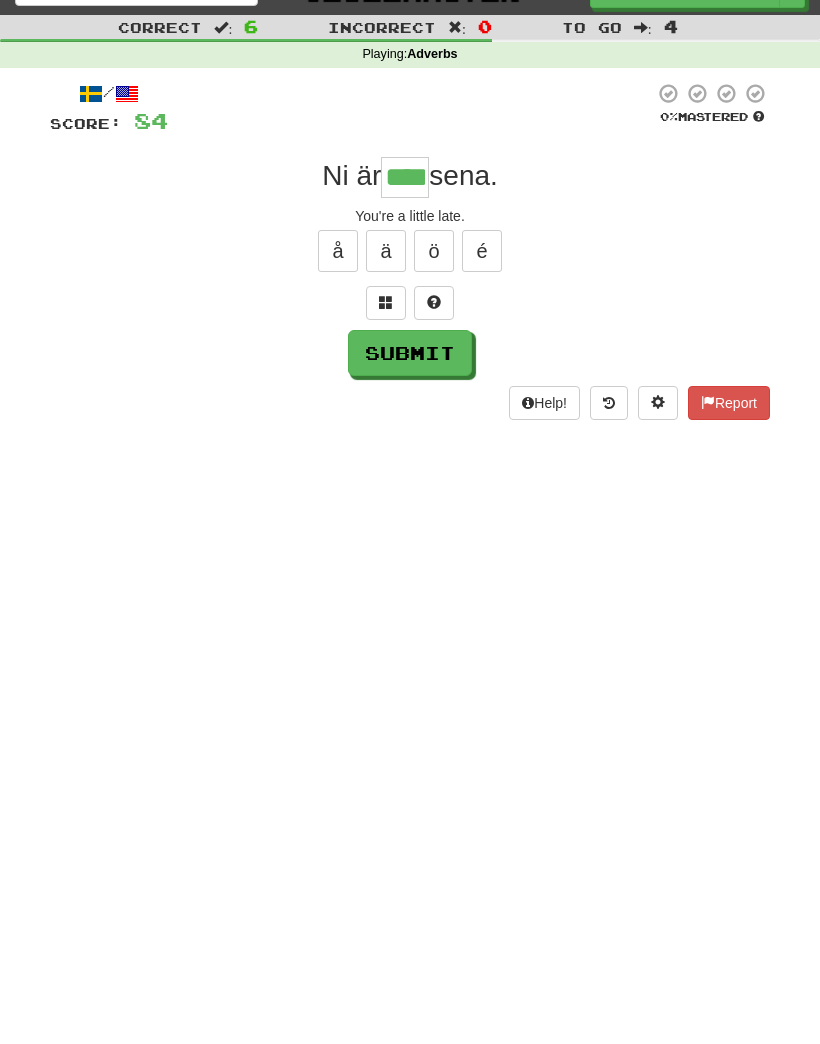 type on "****" 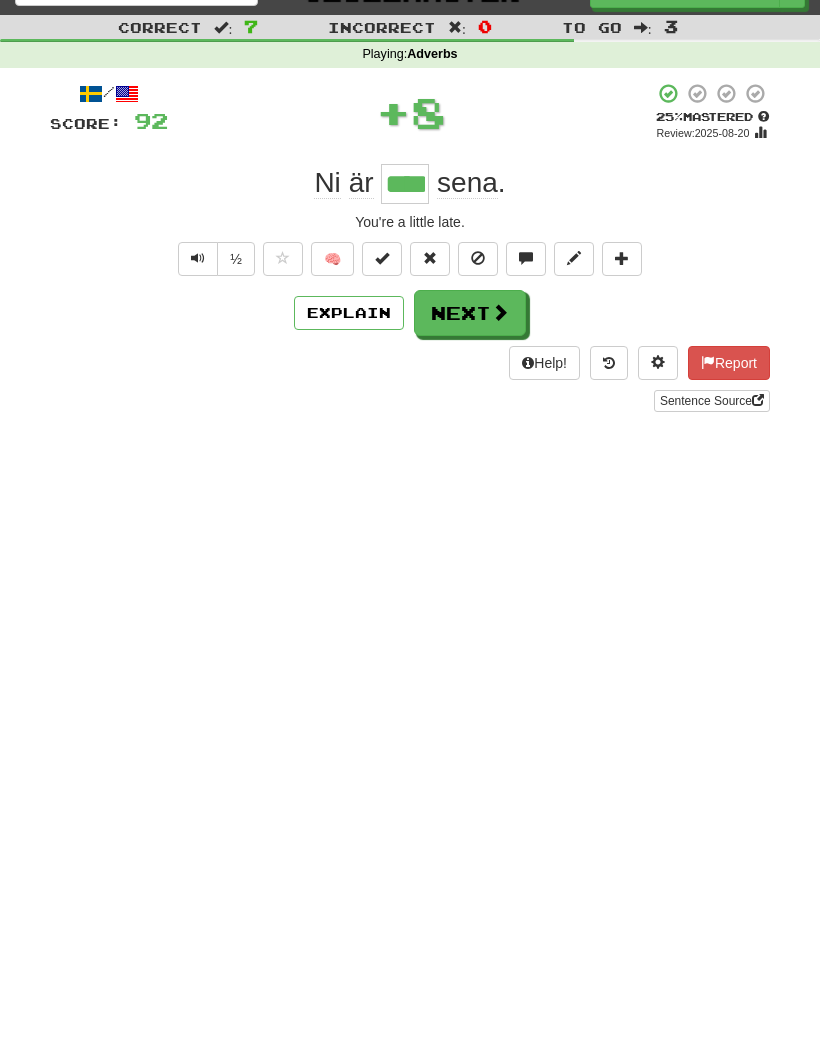 click on "🧠" at bounding box center [332, 259] 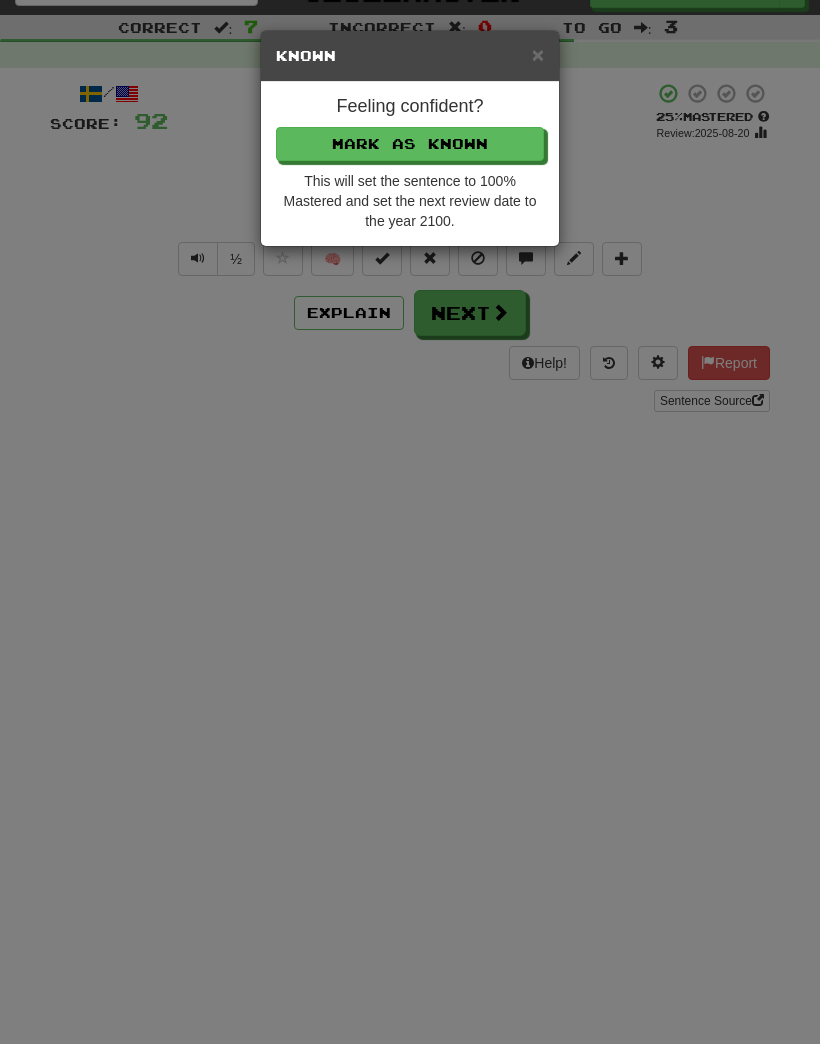 click on "Mark as Known" at bounding box center [410, 144] 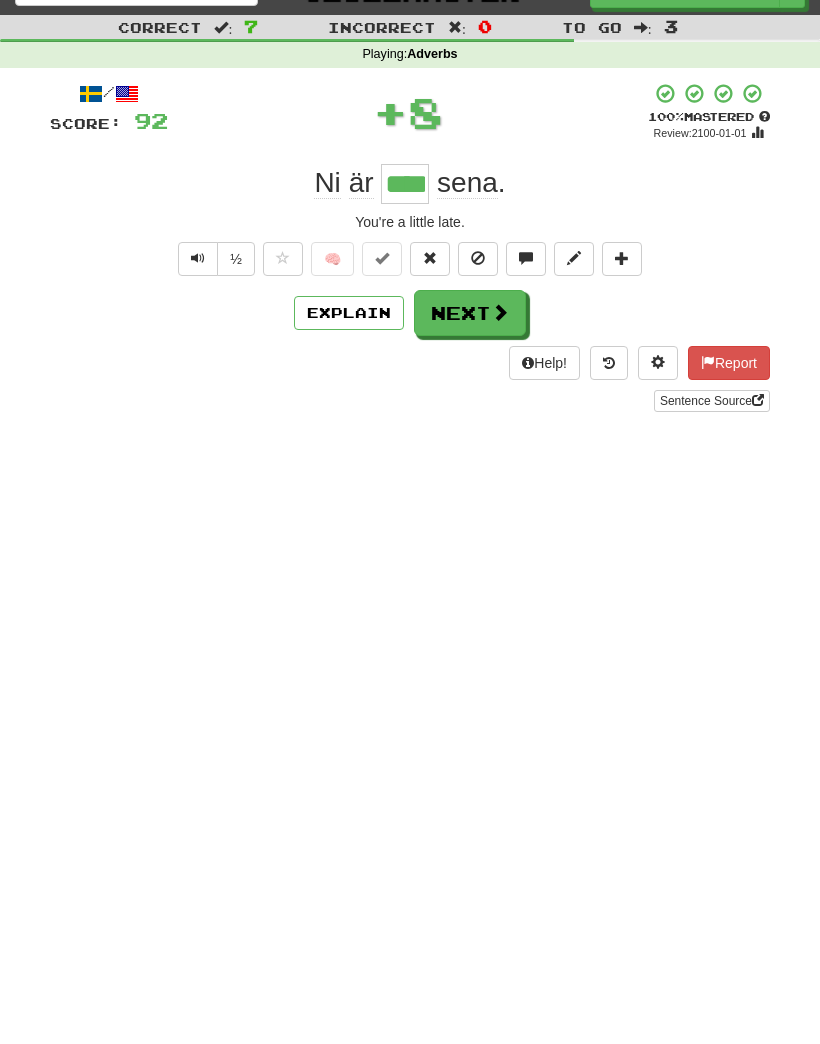 click on "Next" at bounding box center (470, 313) 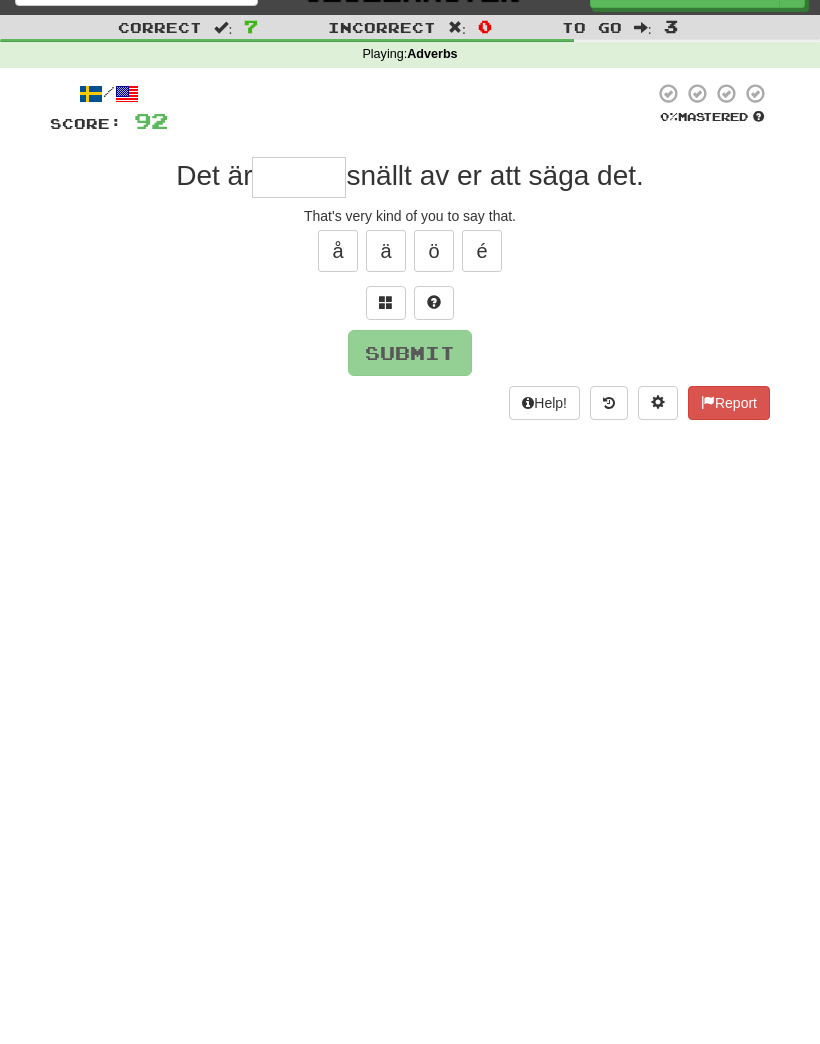 scroll, scrollTop: 35, scrollLeft: 0, axis: vertical 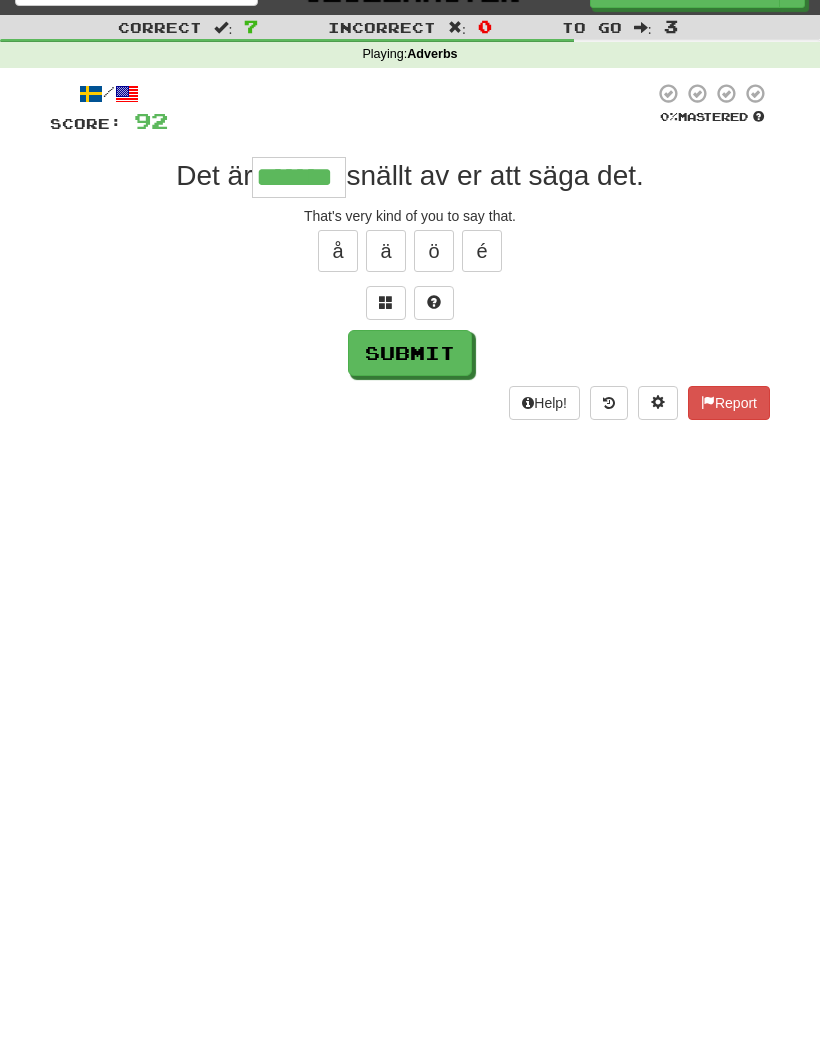 type on "*******" 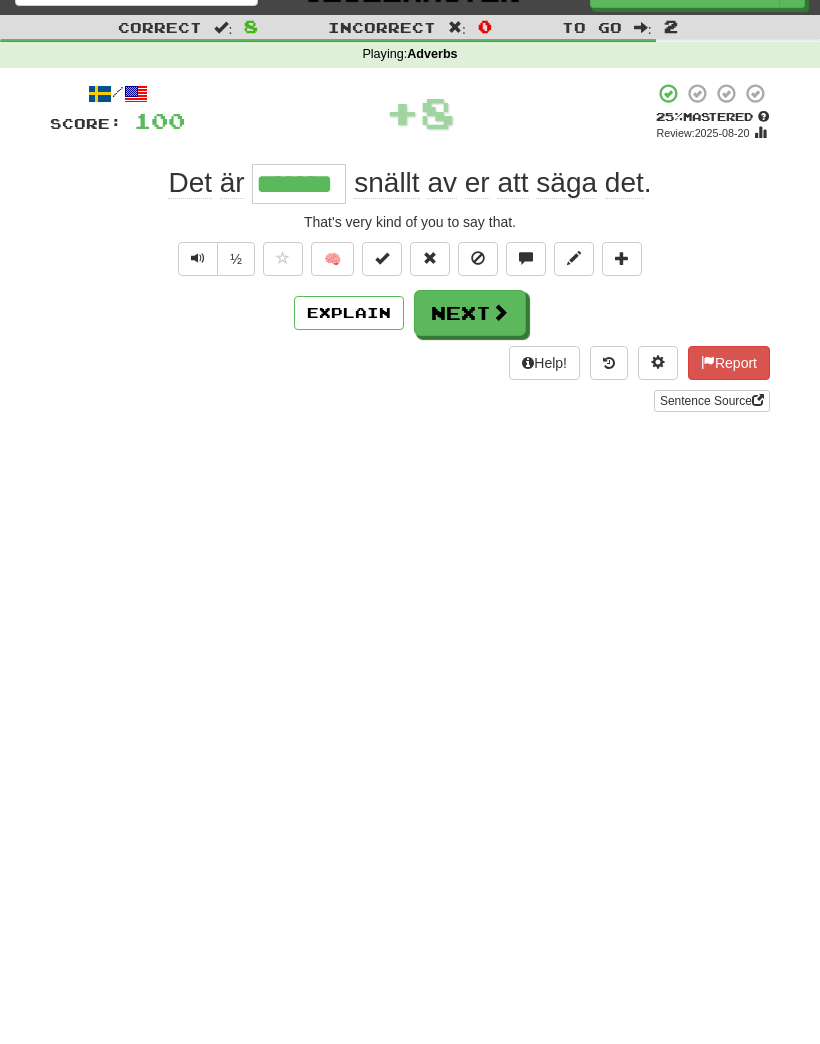 click on "Next" at bounding box center [470, 313] 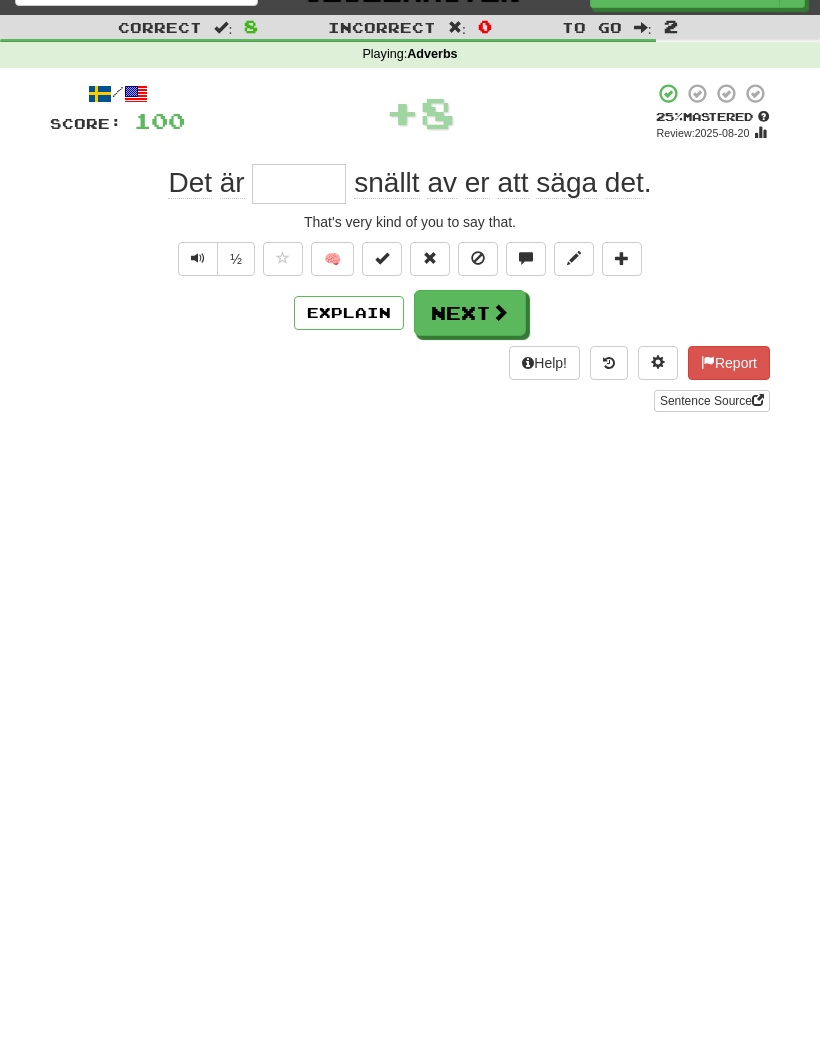 scroll, scrollTop: 35, scrollLeft: 0, axis: vertical 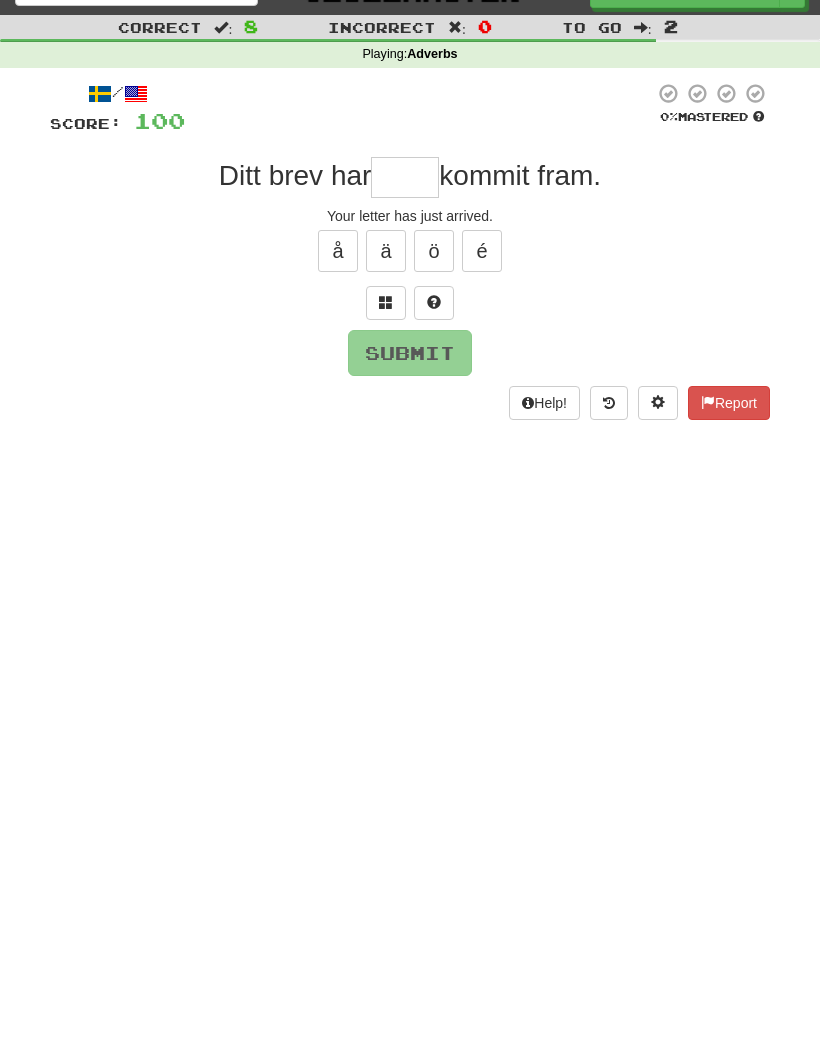 type on "*" 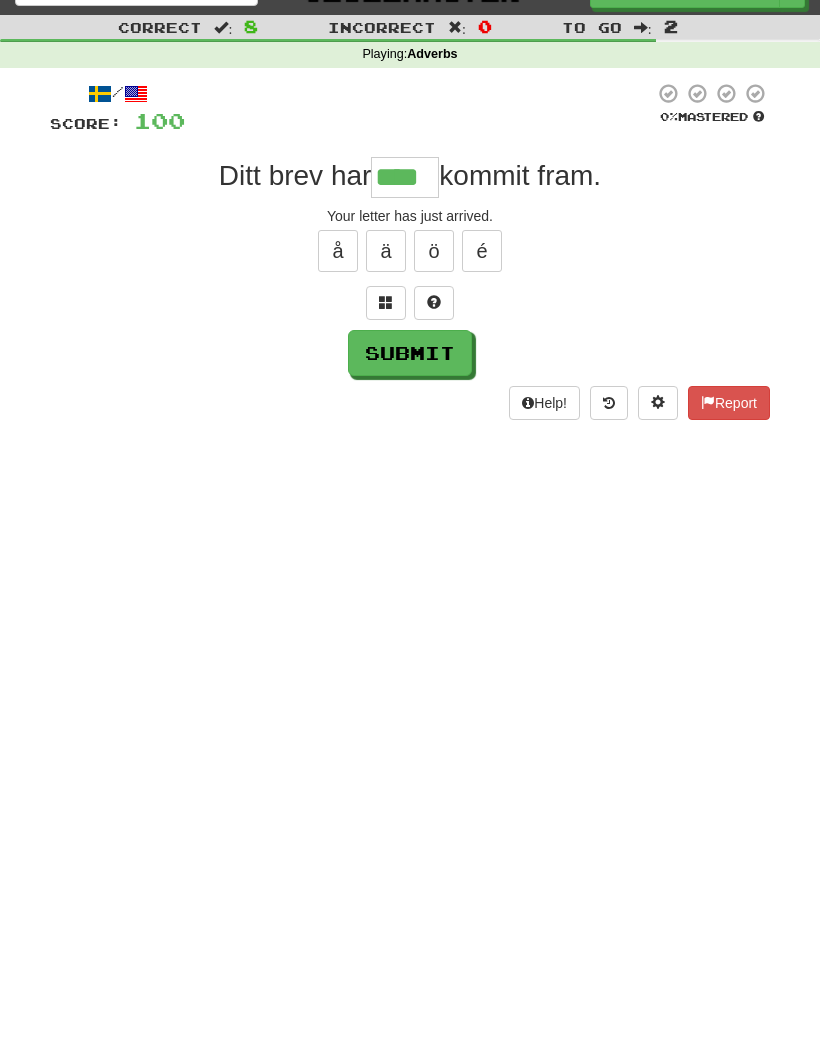 type on "****" 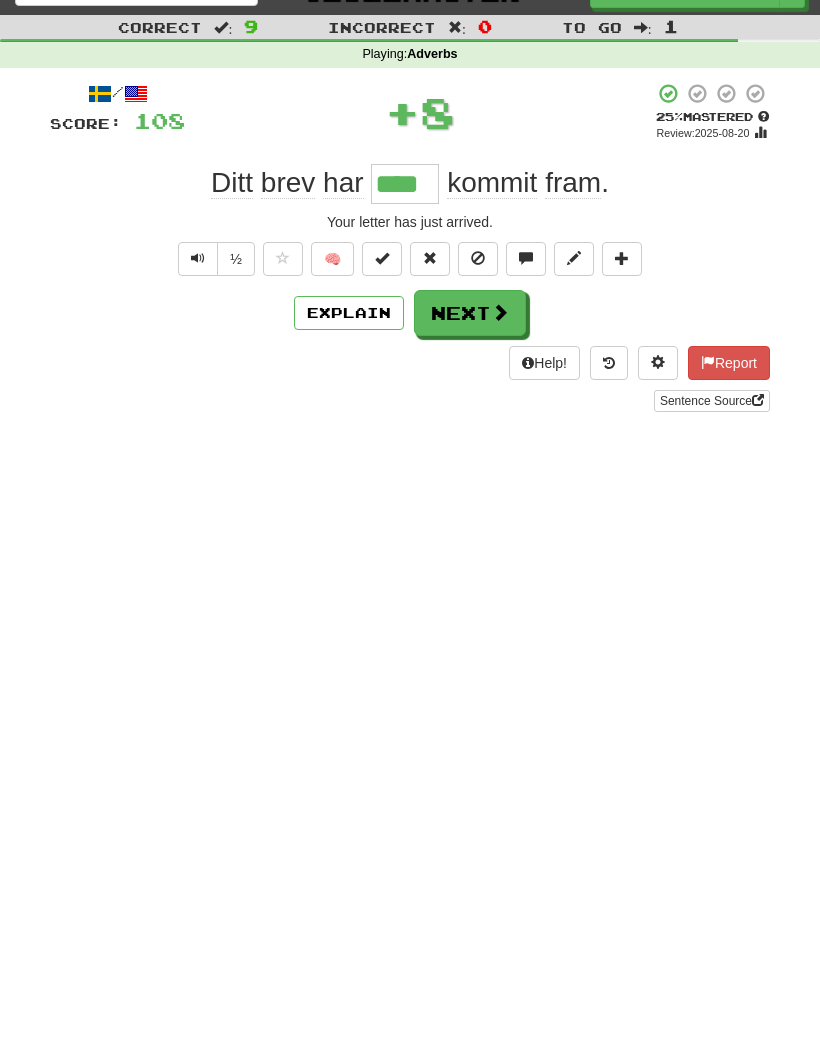 click on "Next" at bounding box center (470, 313) 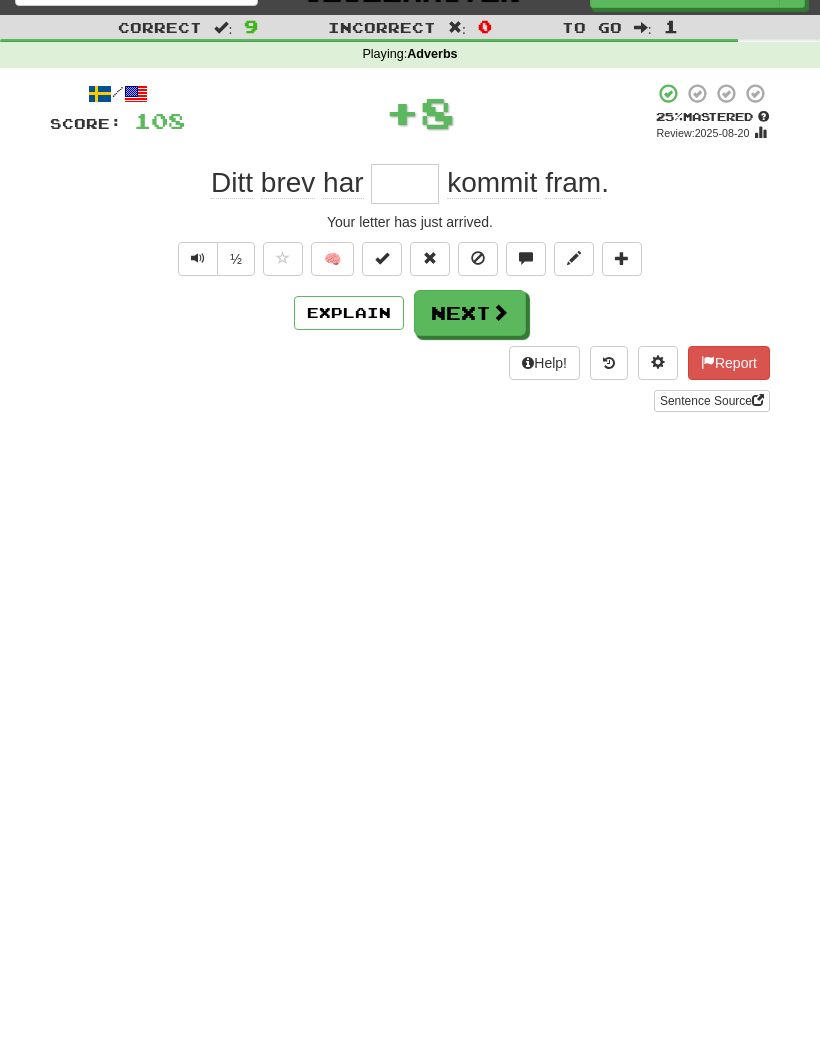 scroll, scrollTop: 35, scrollLeft: 0, axis: vertical 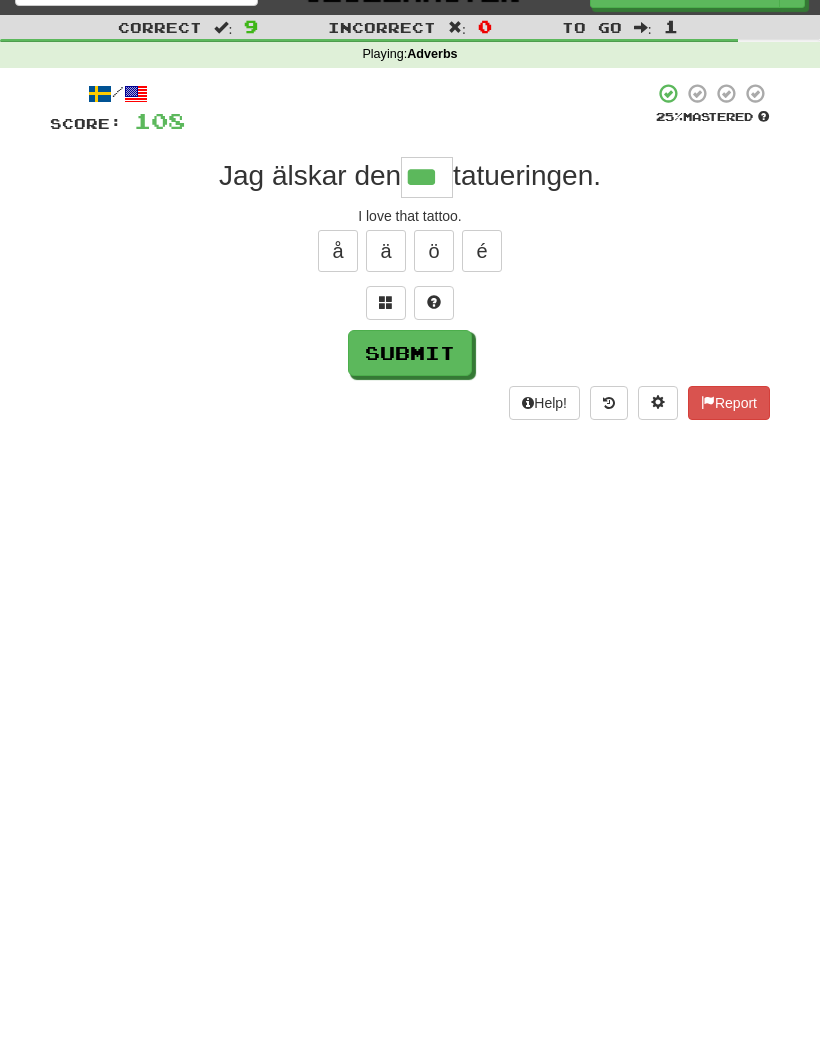 type on "***" 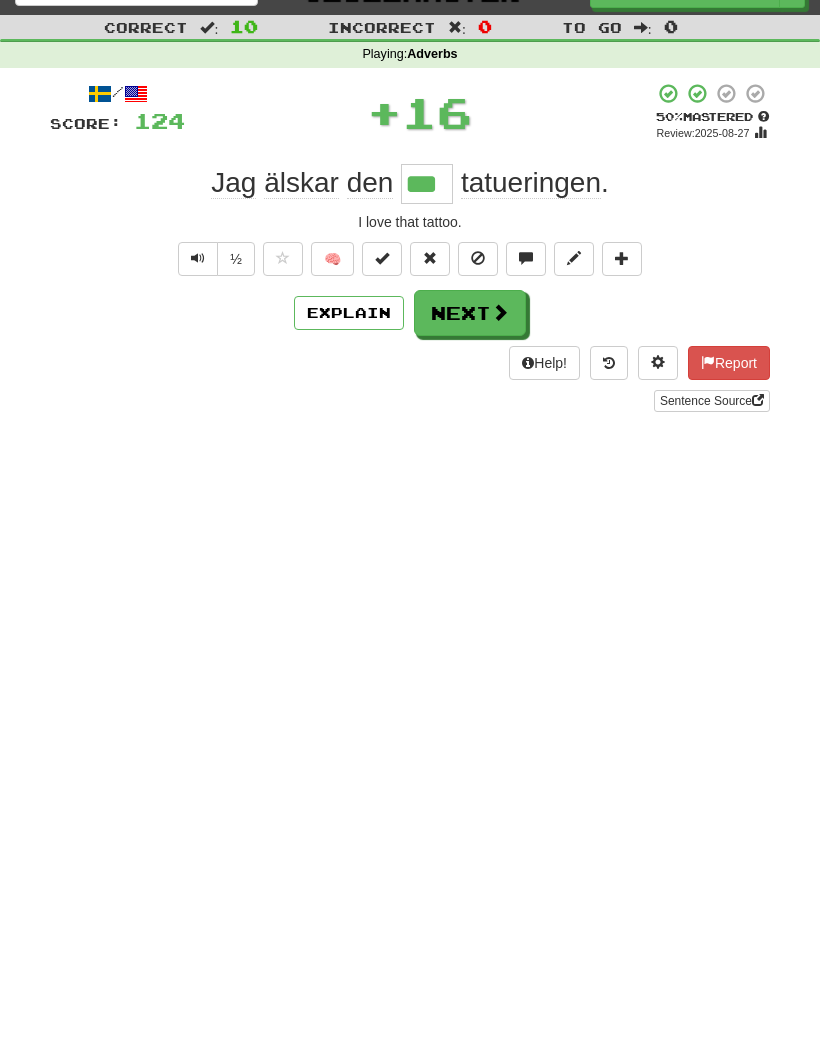 click on "Next" at bounding box center (470, 313) 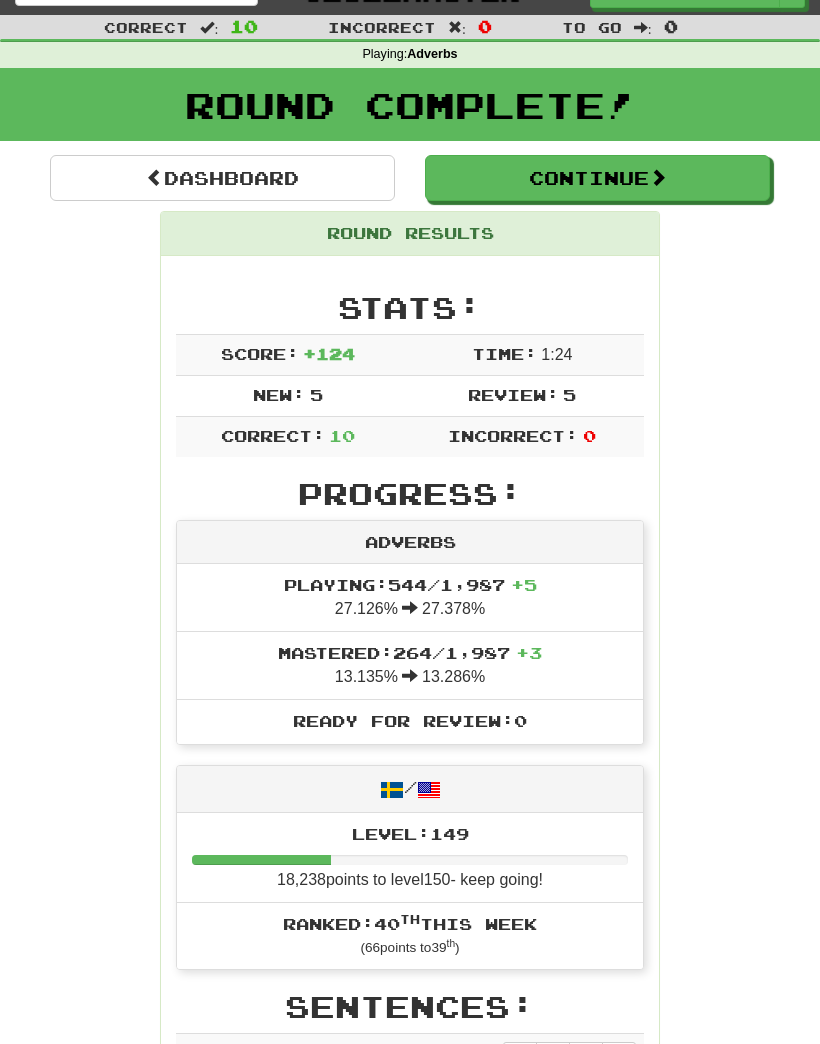 click at bounding box center (658, 177) 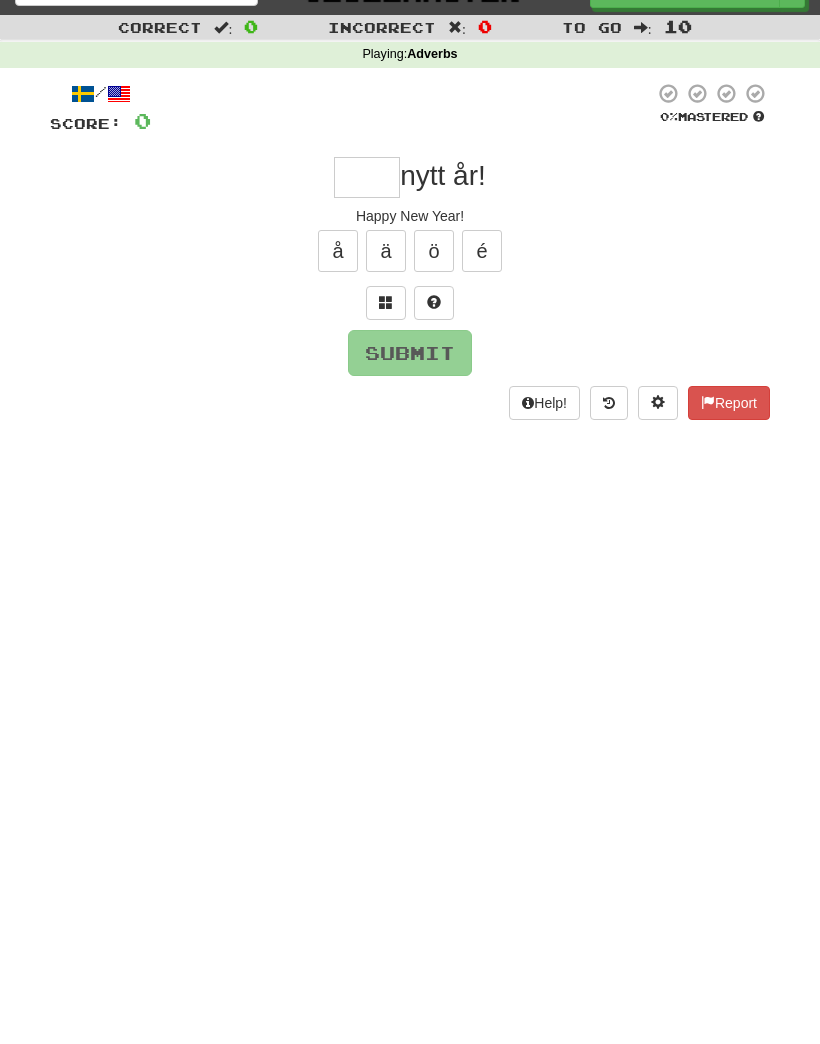 click at bounding box center (367, 177) 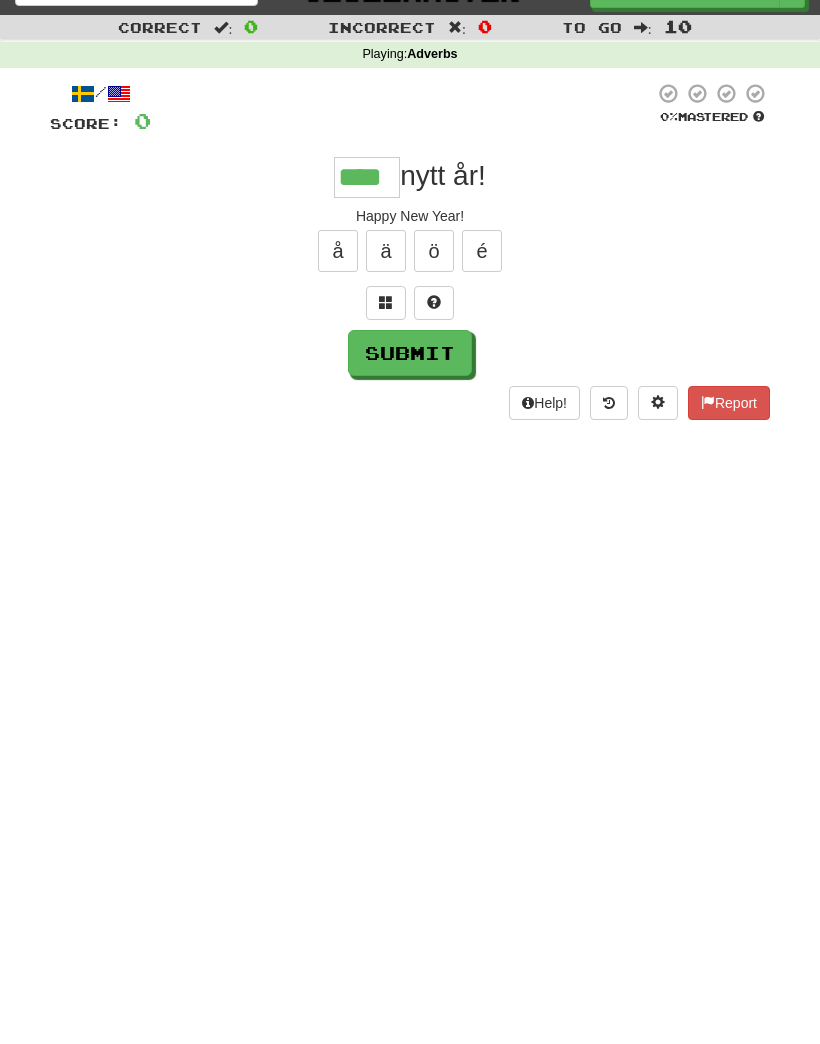 click on "Submit" at bounding box center [410, 354] 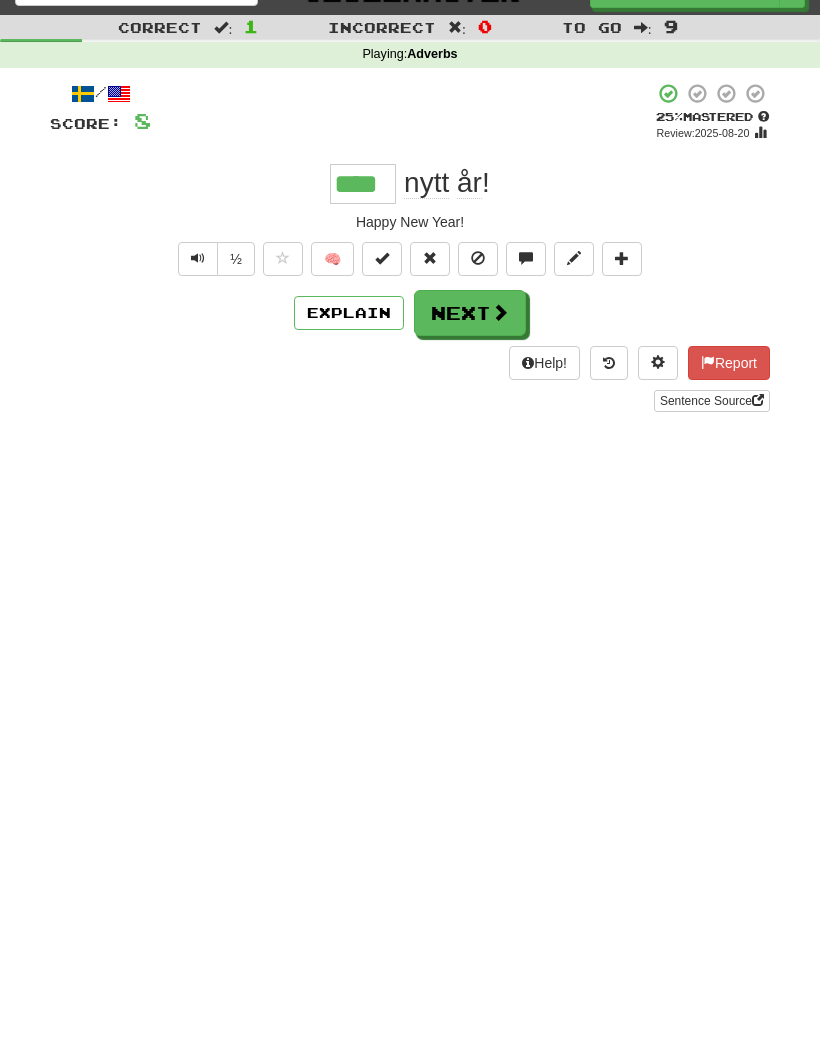 click on "Next" at bounding box center (470, 313) 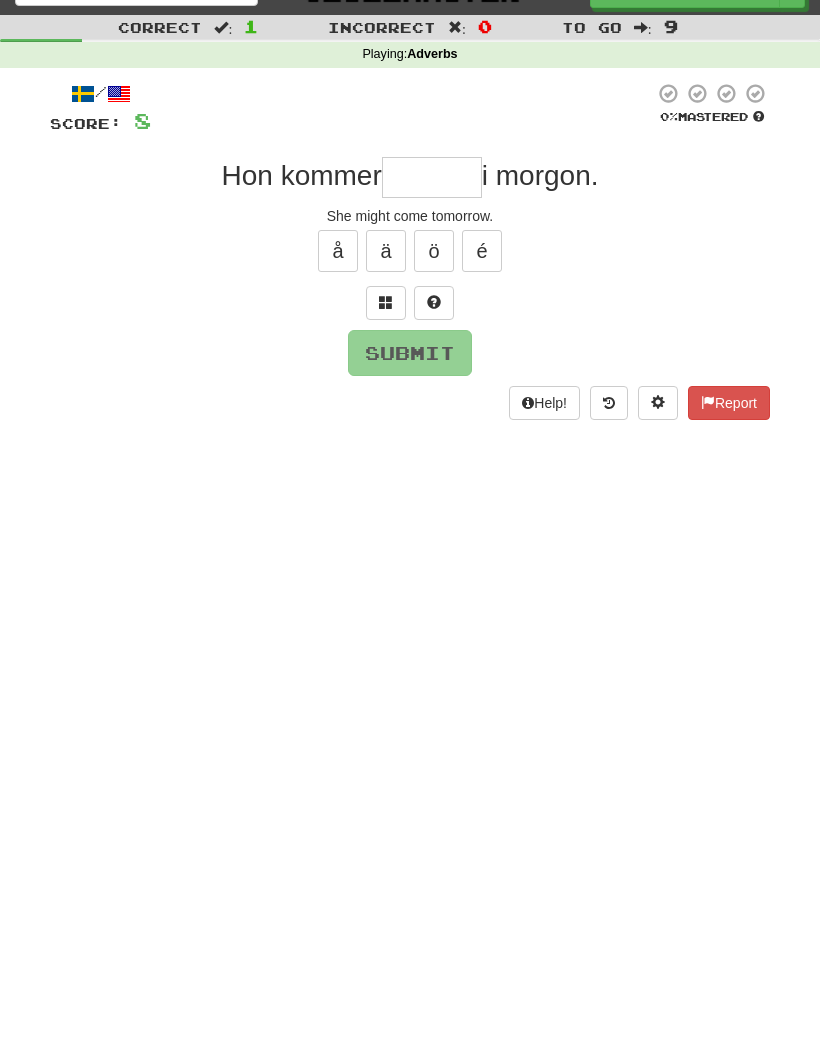 scroll, scrollTop: 35, scrollLeft: 0, axis: vertical 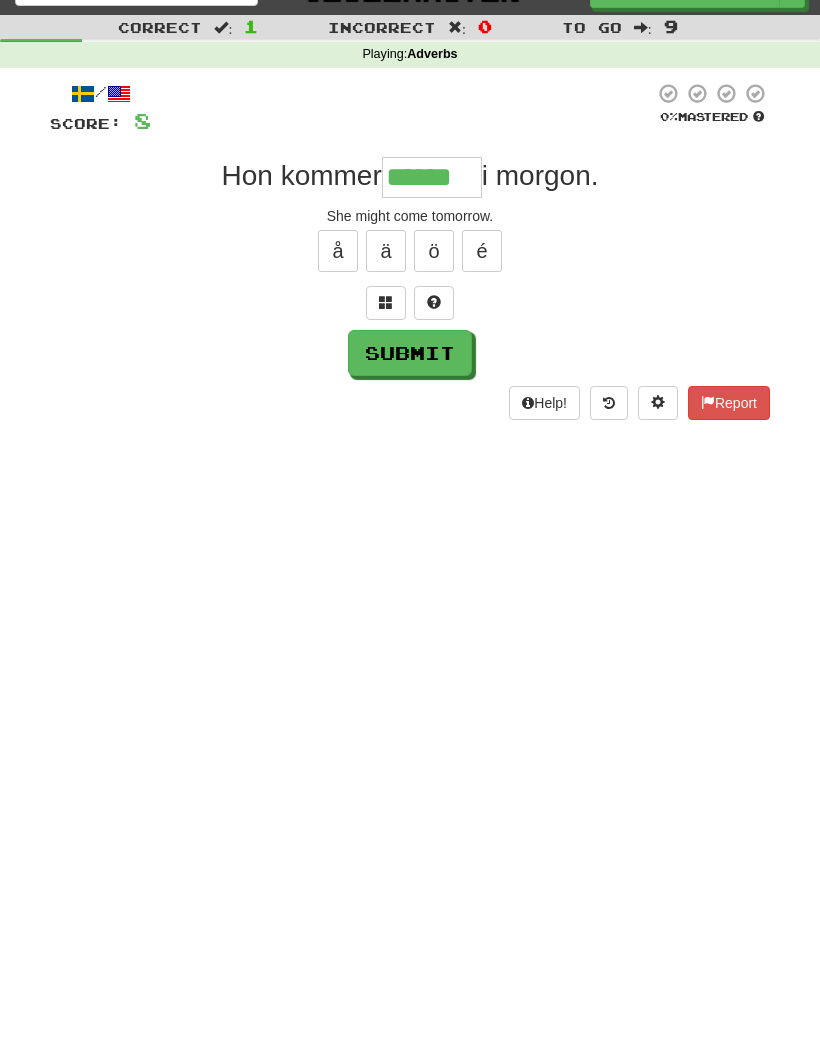 type on "******" 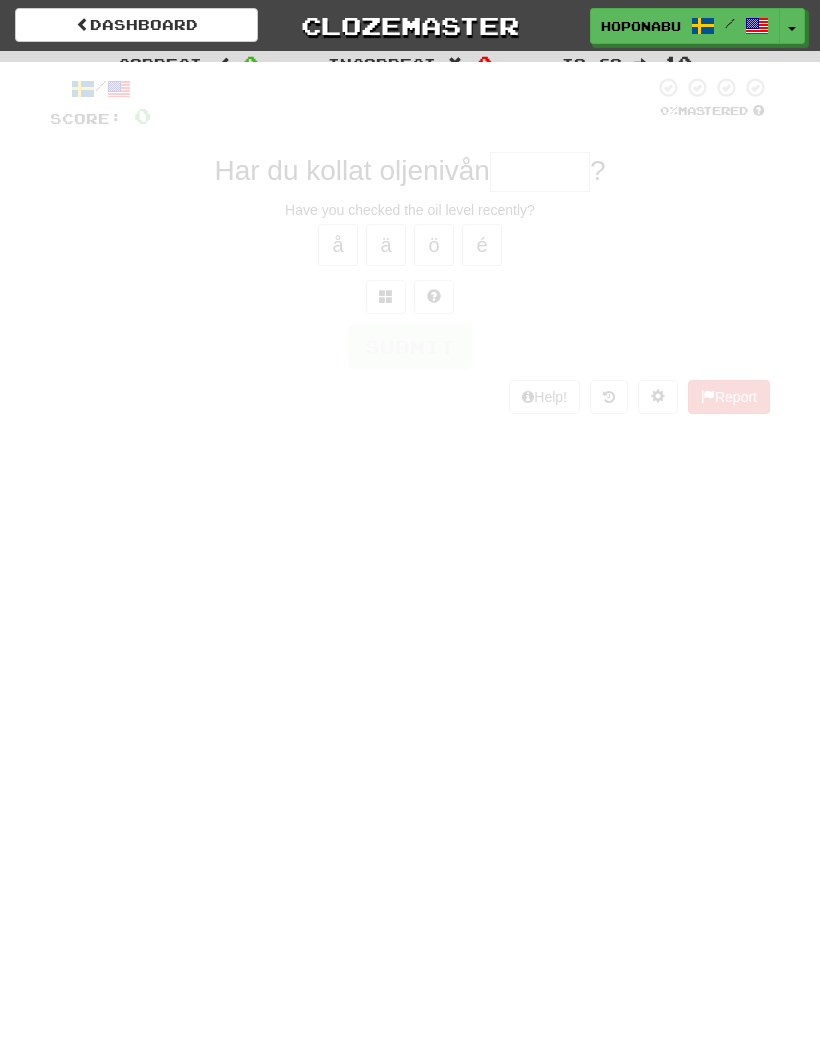scroll, scrollTop: 0, scrollLeft: 0, axis: both 